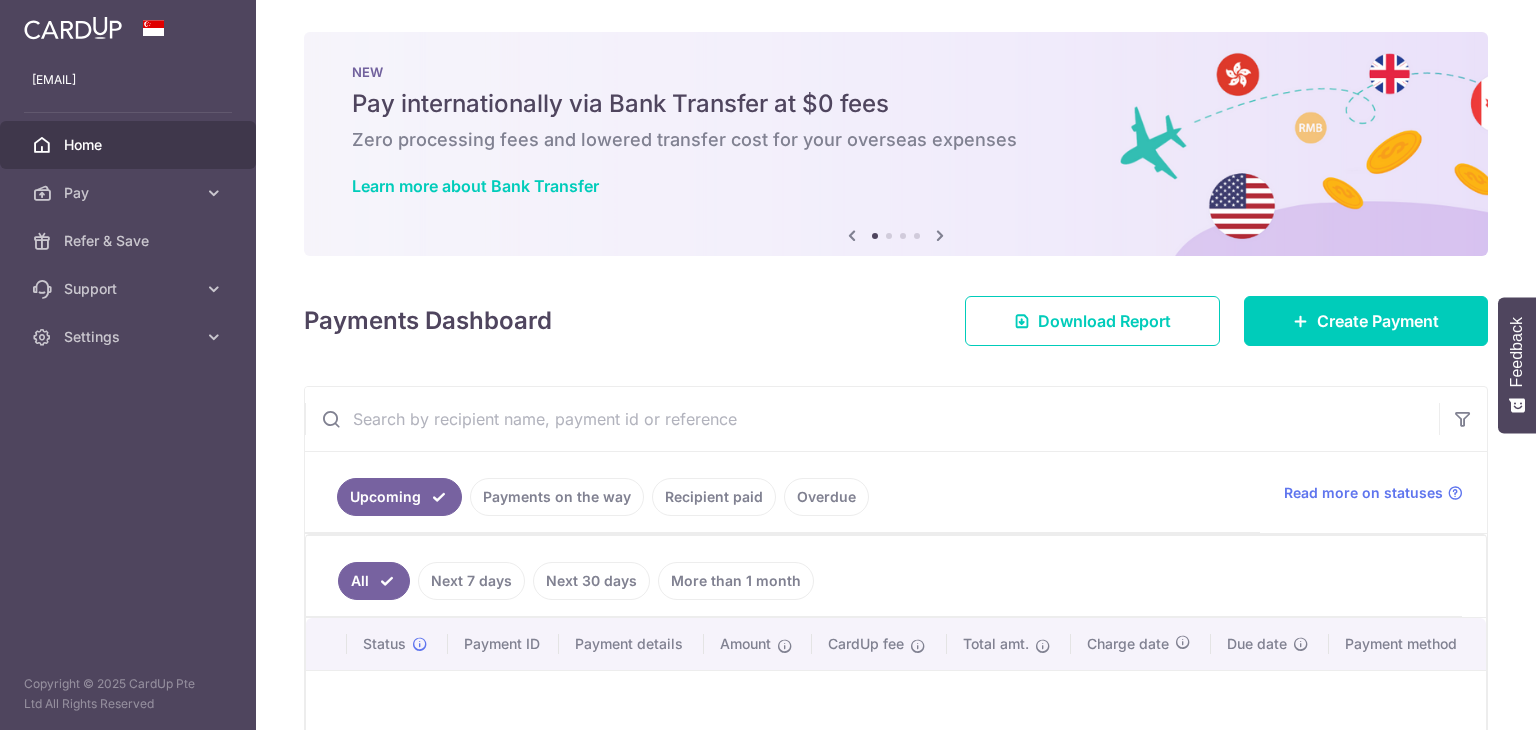 scroll, scrollTop: 0, scrollLeft: 0, axis: both 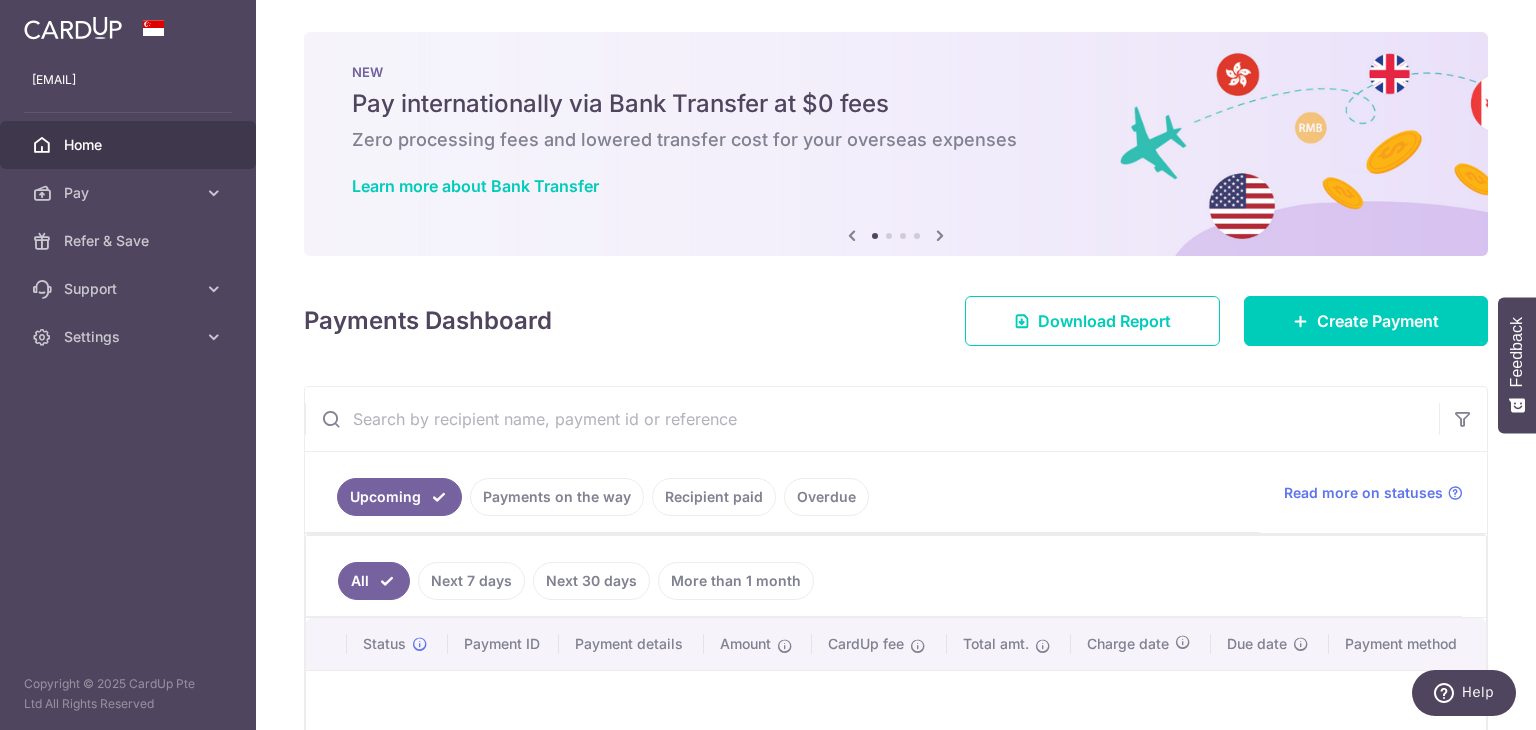 click at bounding box center [872, 419] 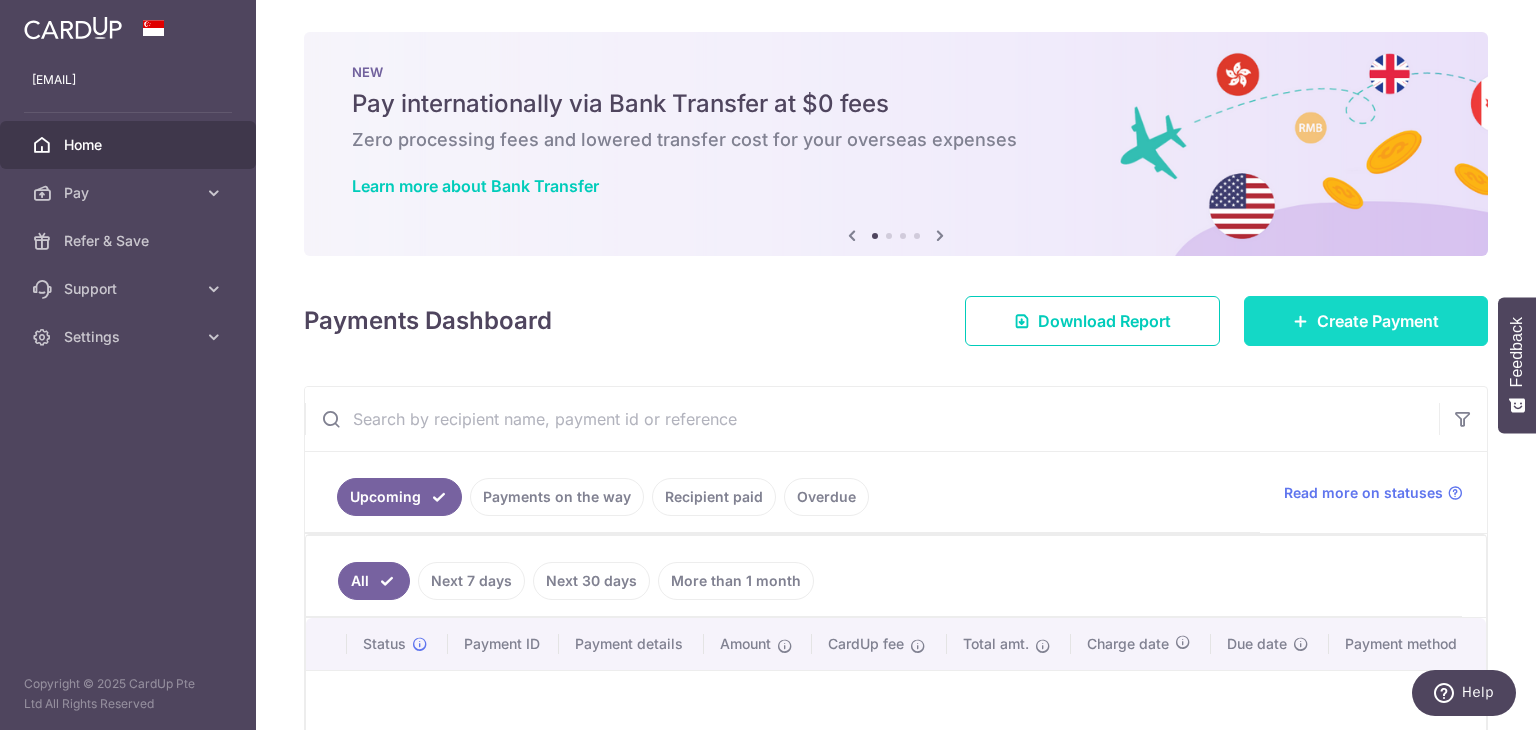 click on "Create Payment" at bounding box center (1378, 321) 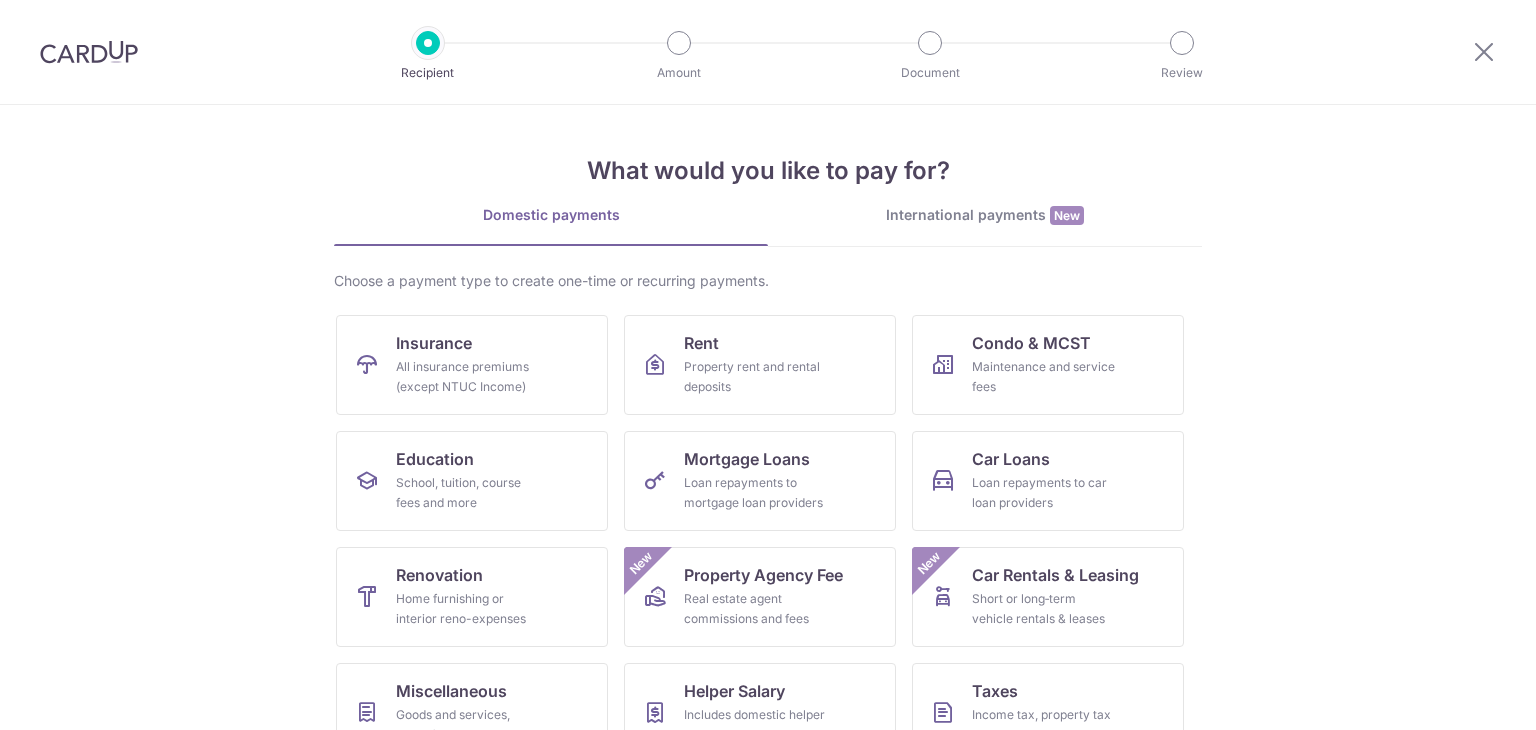 scroll, scrollTop: 0, scrollLeft: 0, axis: both 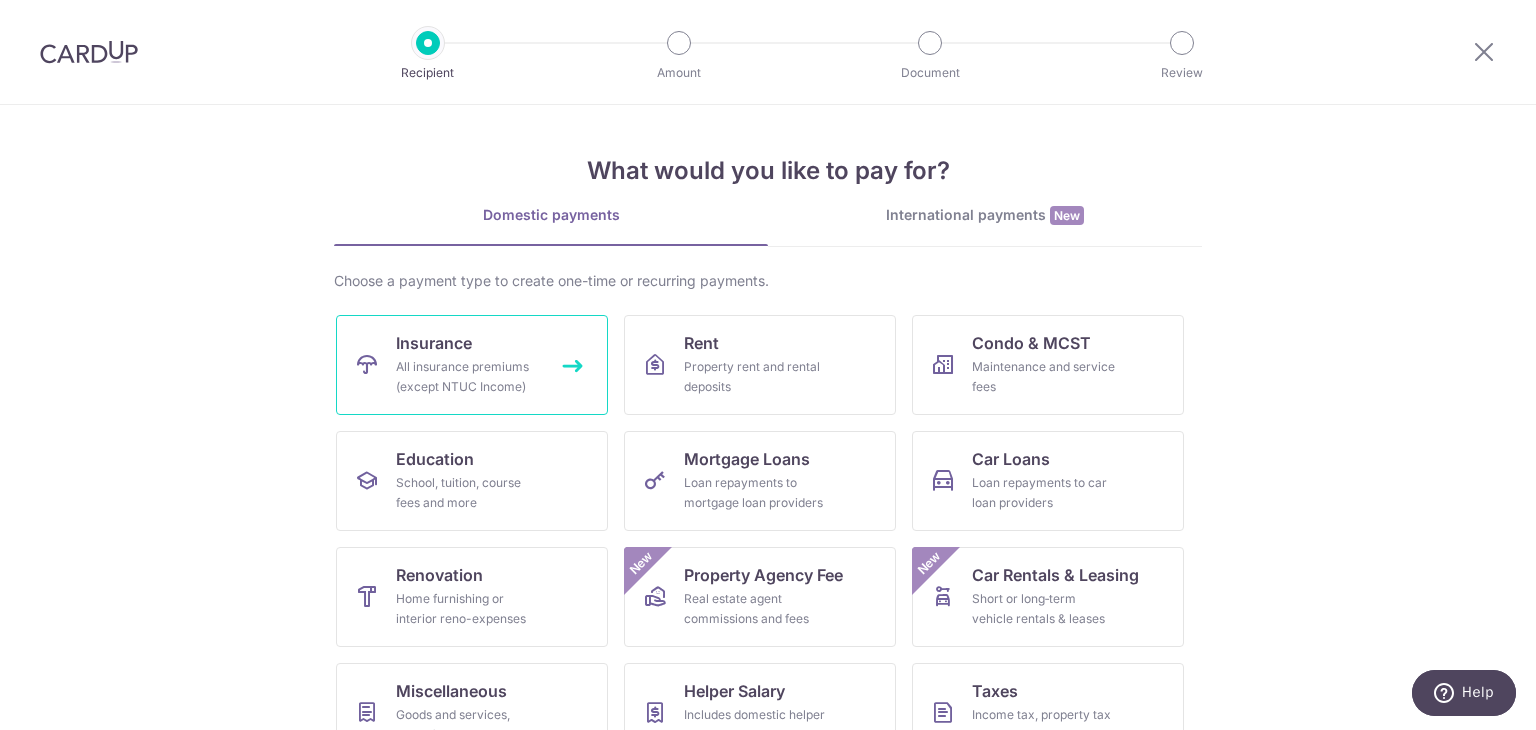click on "All insurance premiums (except NTUC Income)" at bounding box center [468, 377] 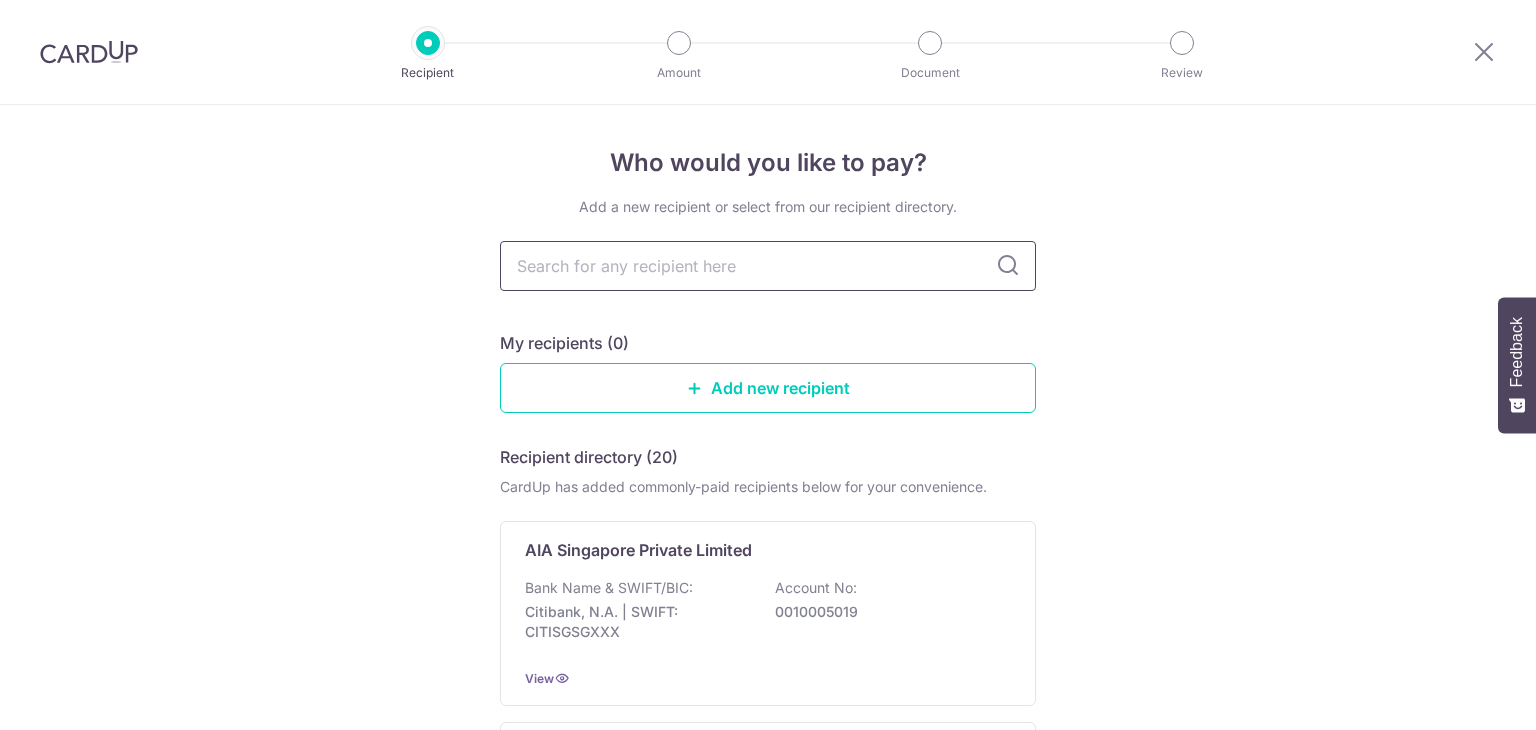 scroll, scrollTop: 0, scrollLeft: 0, axis: both 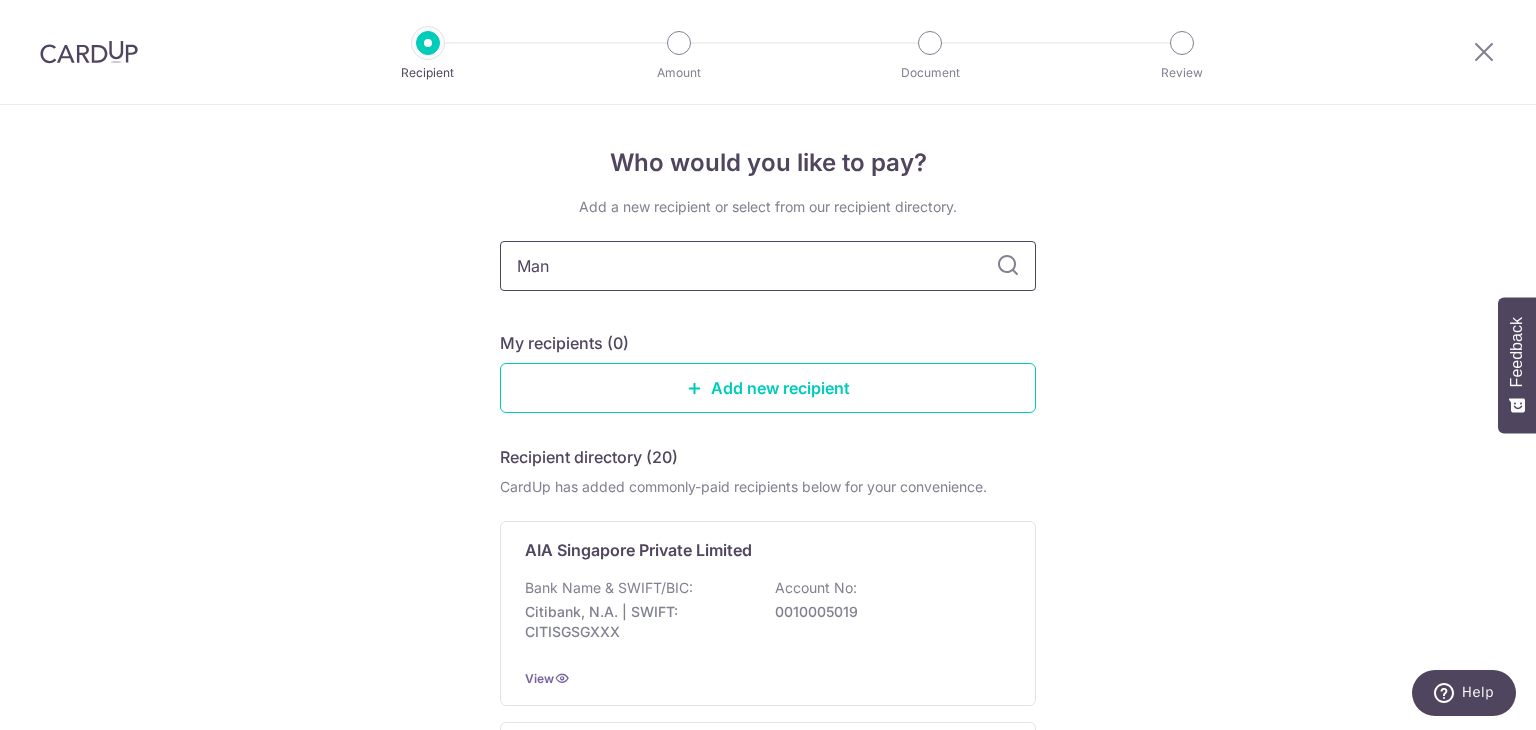 type on "Manu" 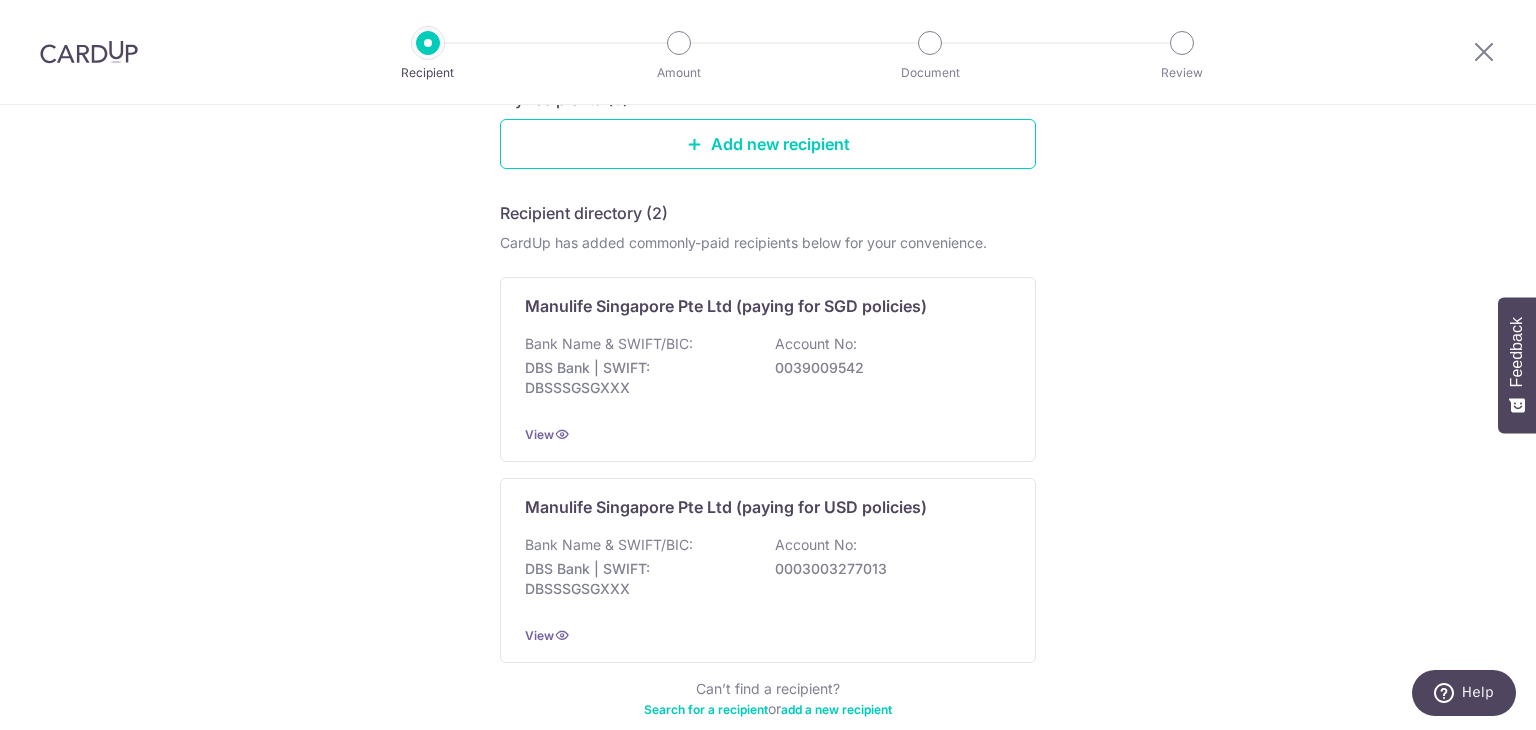 scroll, scrollTop: 349, scrollLeft: 0, axis: vertical 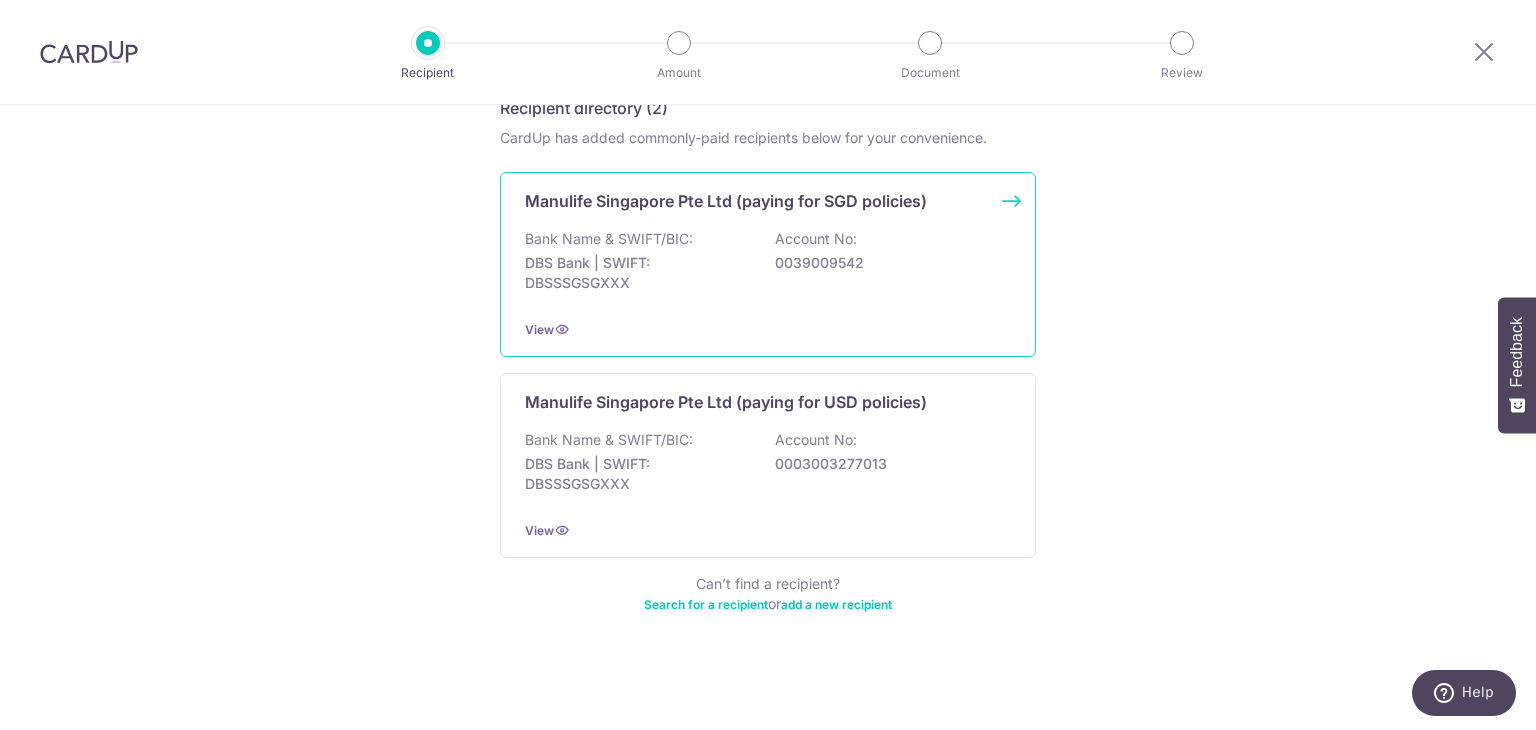 click on "Bank Name & SWIFT/BIC:
DBS Bank | SWIFT: DBSSSGSGXXX
Account No:
0039009542" at bounding box center (768, 266) 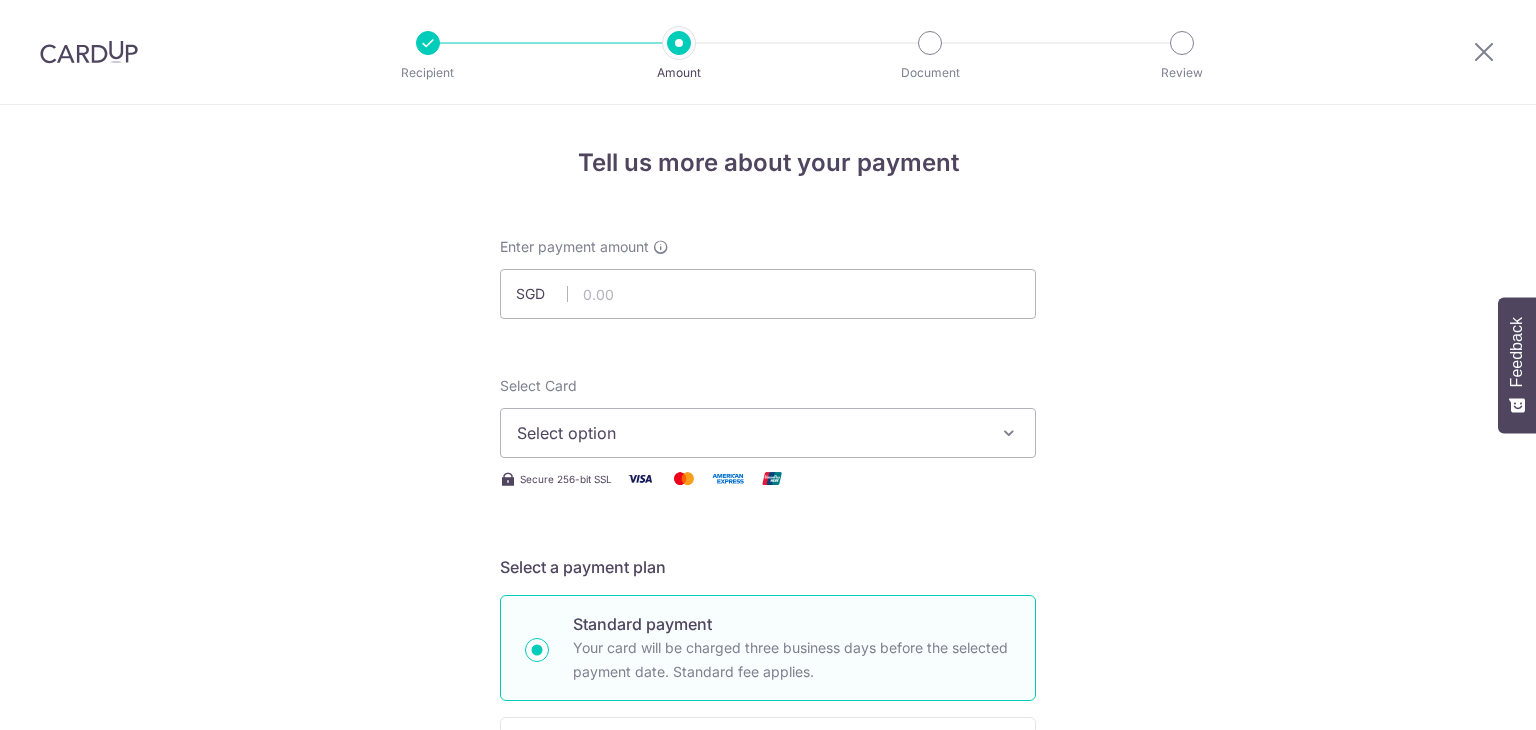 scroll, scrollTop: 0, scrollLeft: 0, axis: both 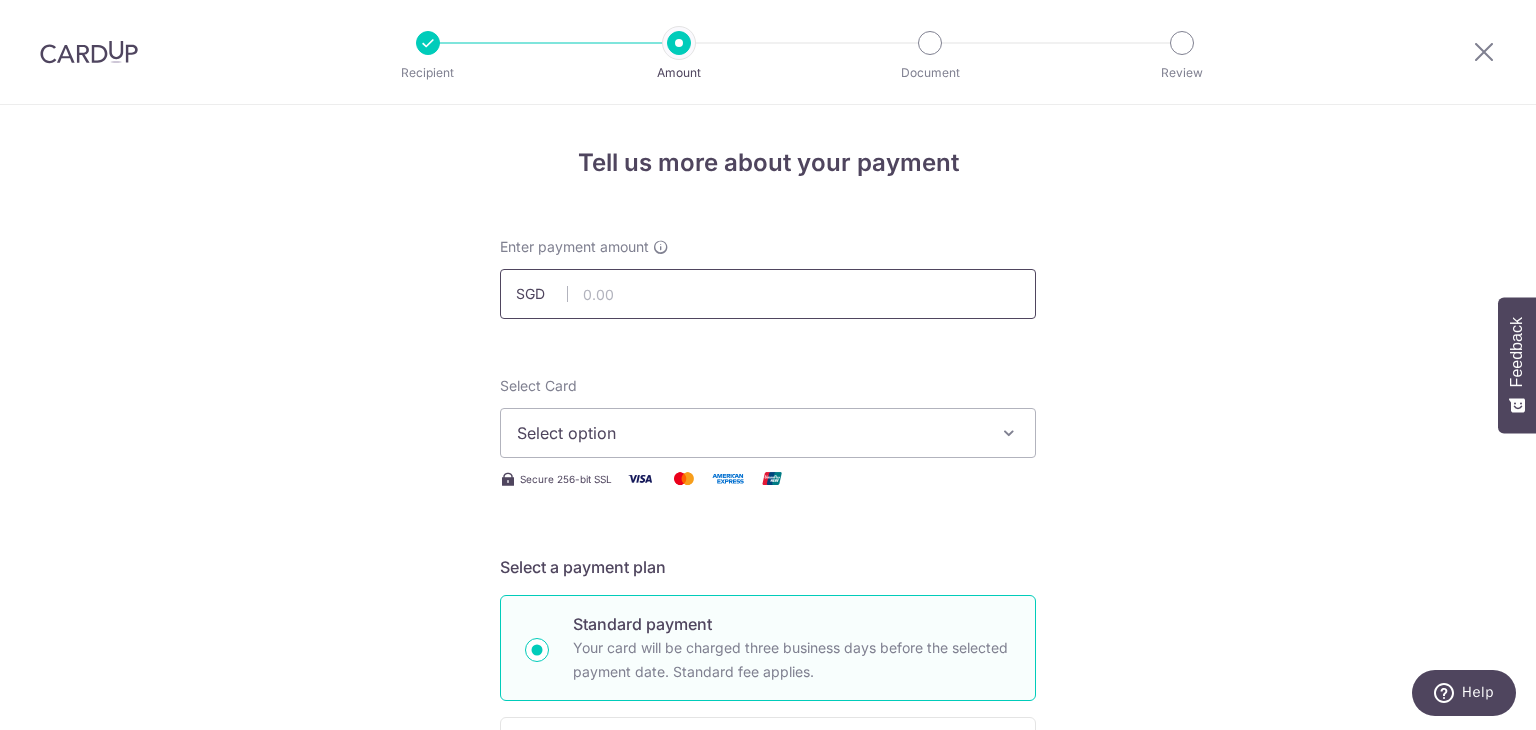 click at bounding box center (768, 294) 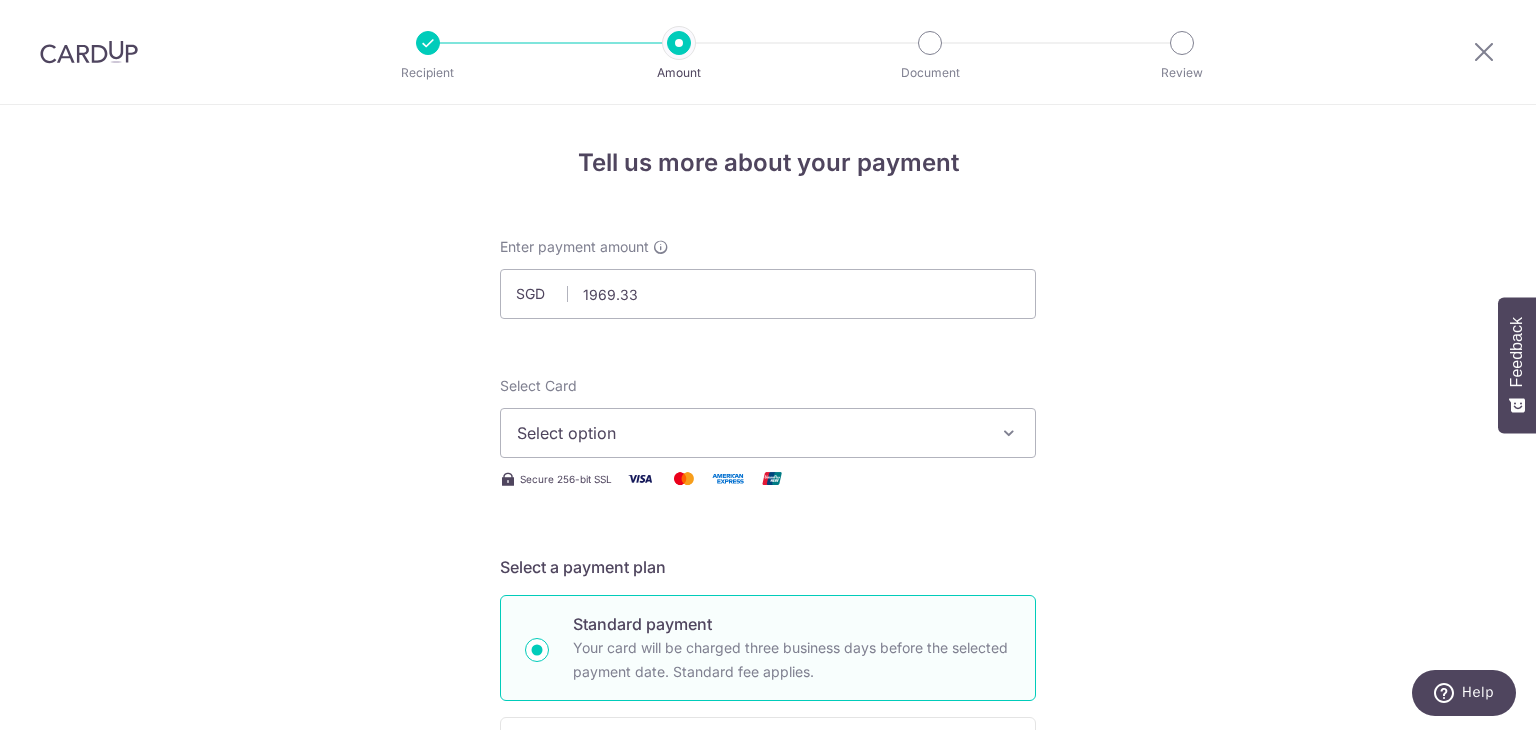 type on "1,969.33" 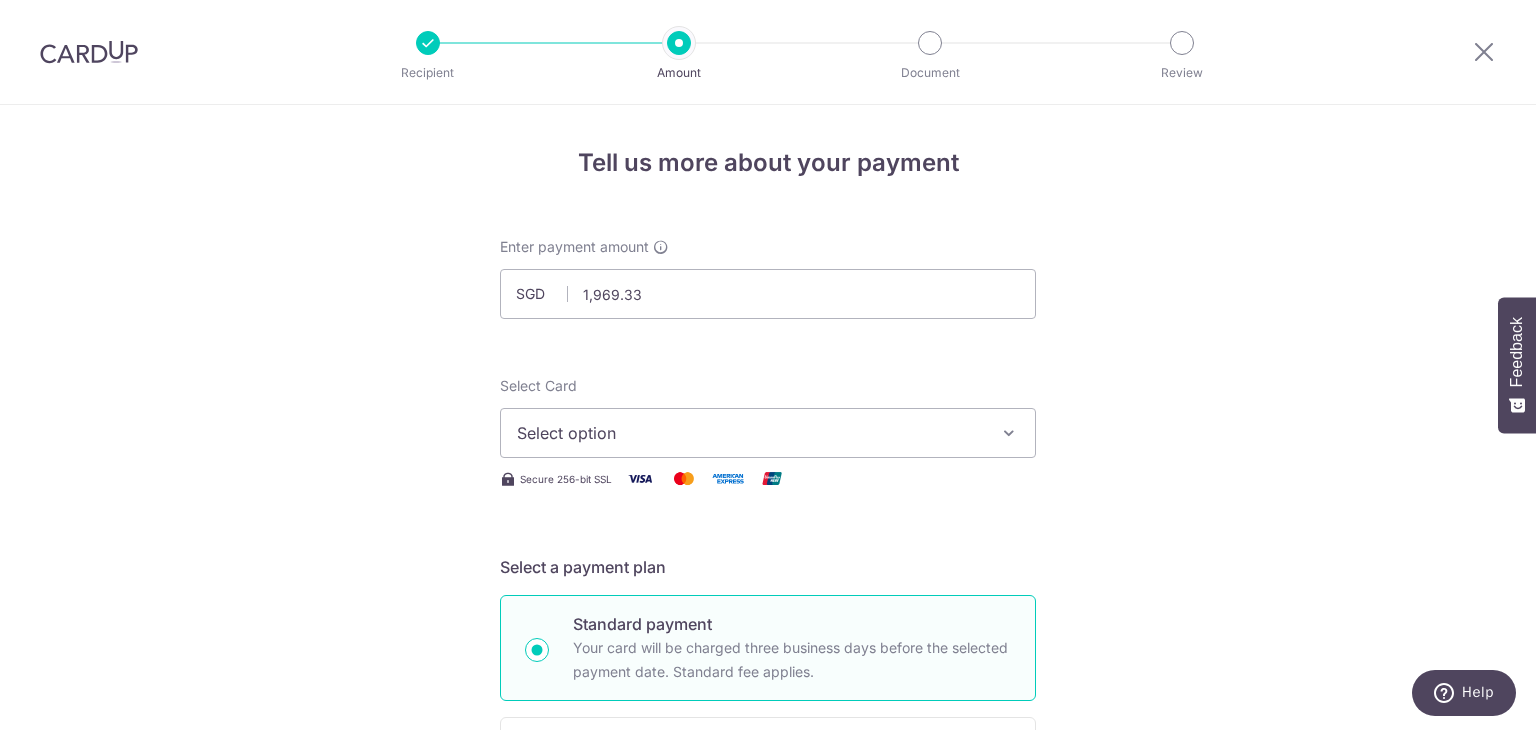 click on "Select Card
Select option
Add credit card
Your Cards
**** 0396" at bounding box center [768, 417] 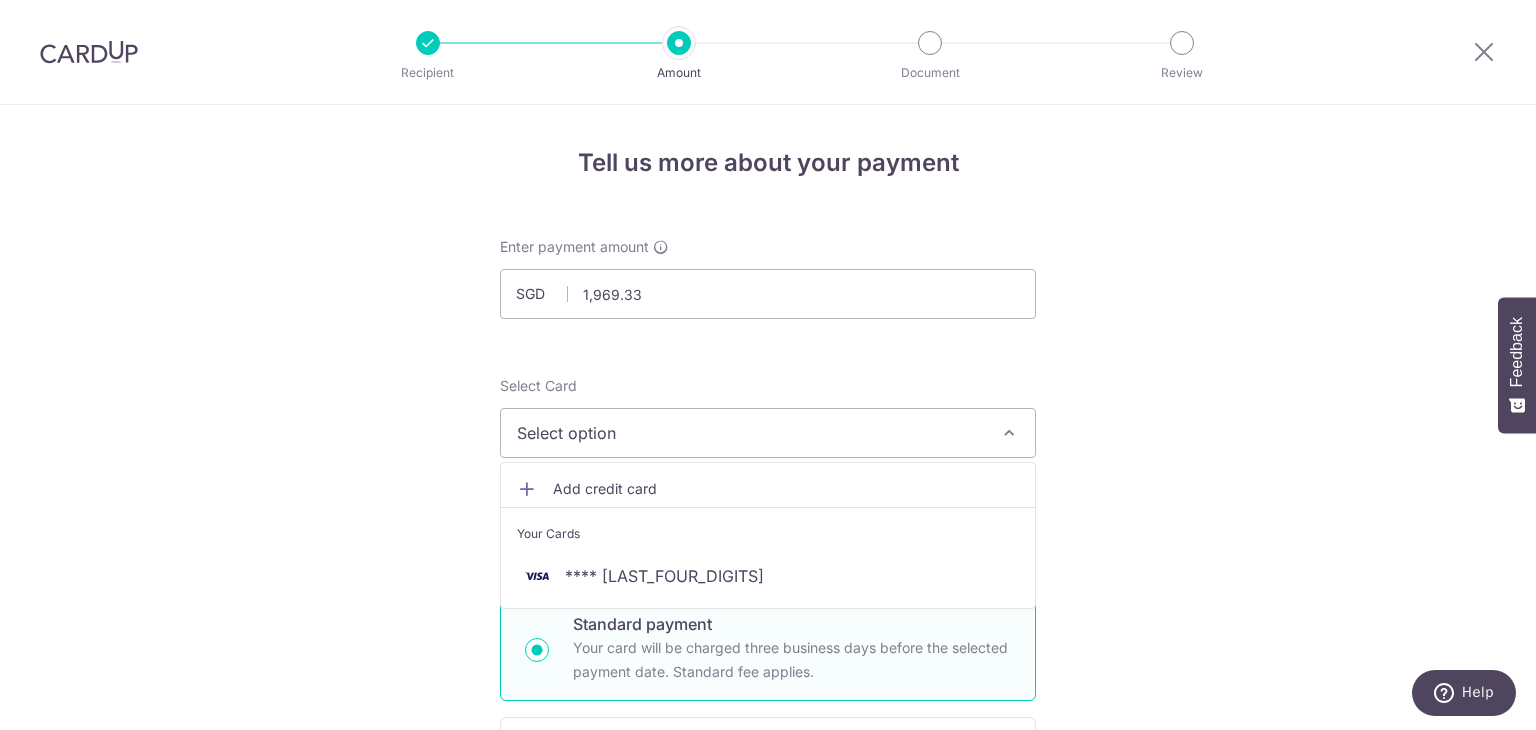 click on "Add credit card" at bounding box center [786, 489] 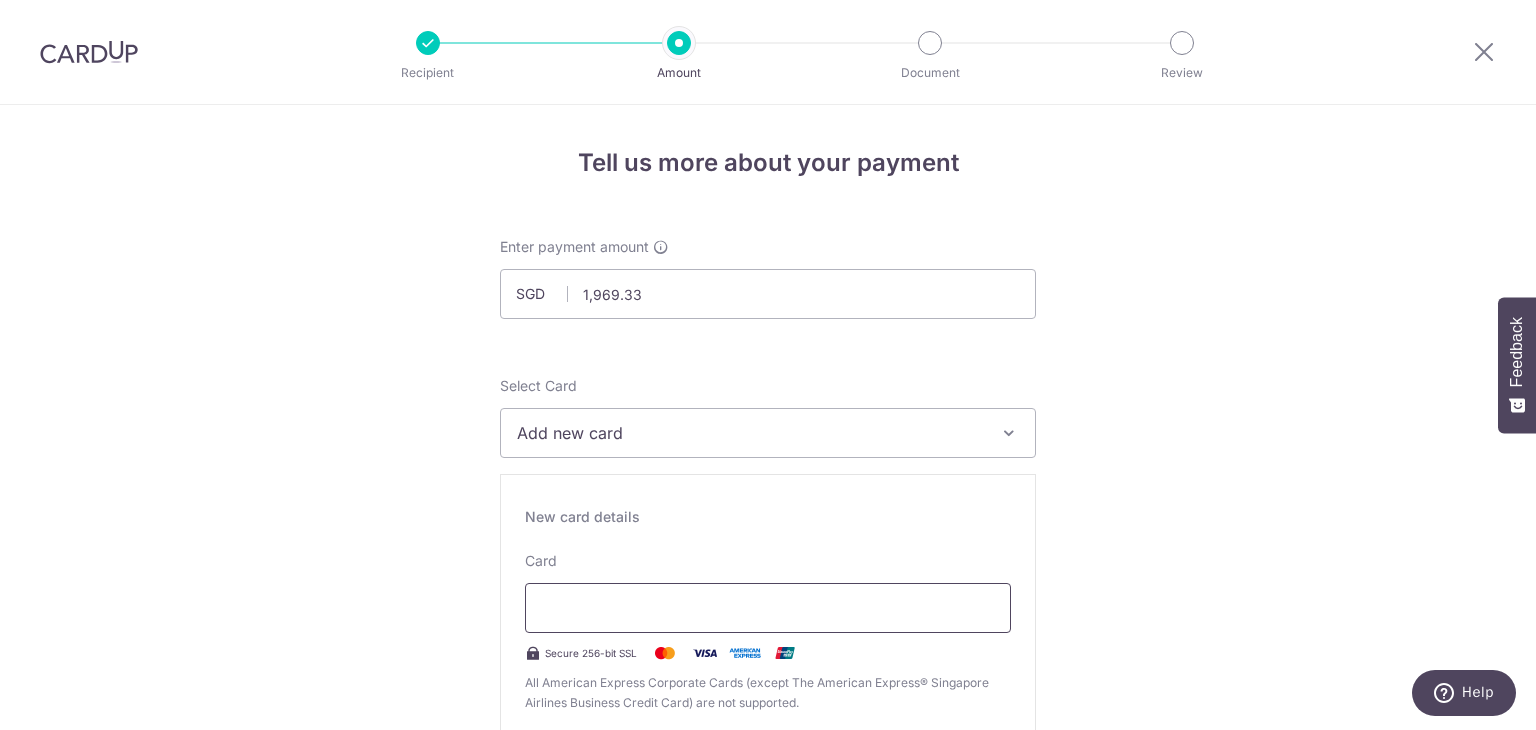 click at bounding box center [768, 608] 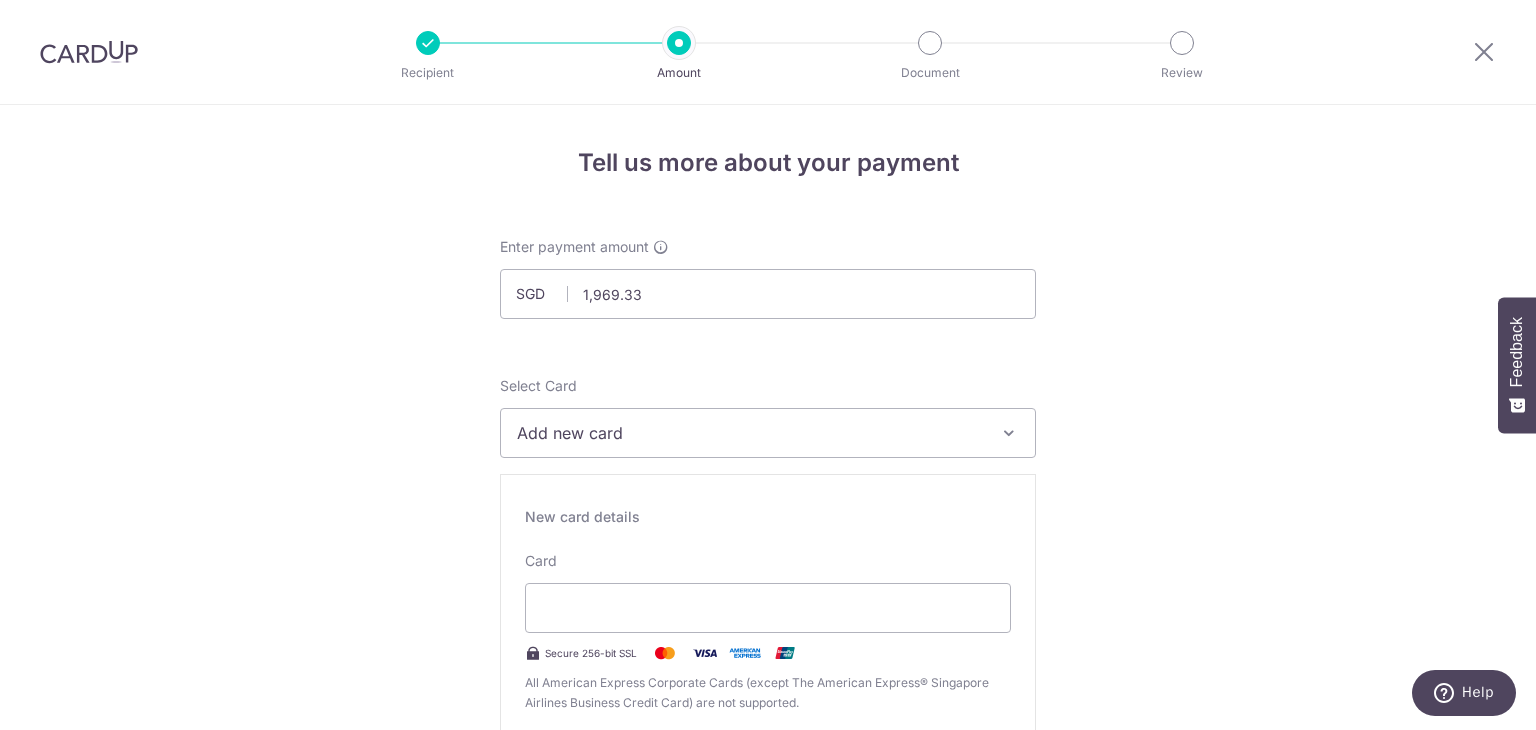 type on "07 / 2030" 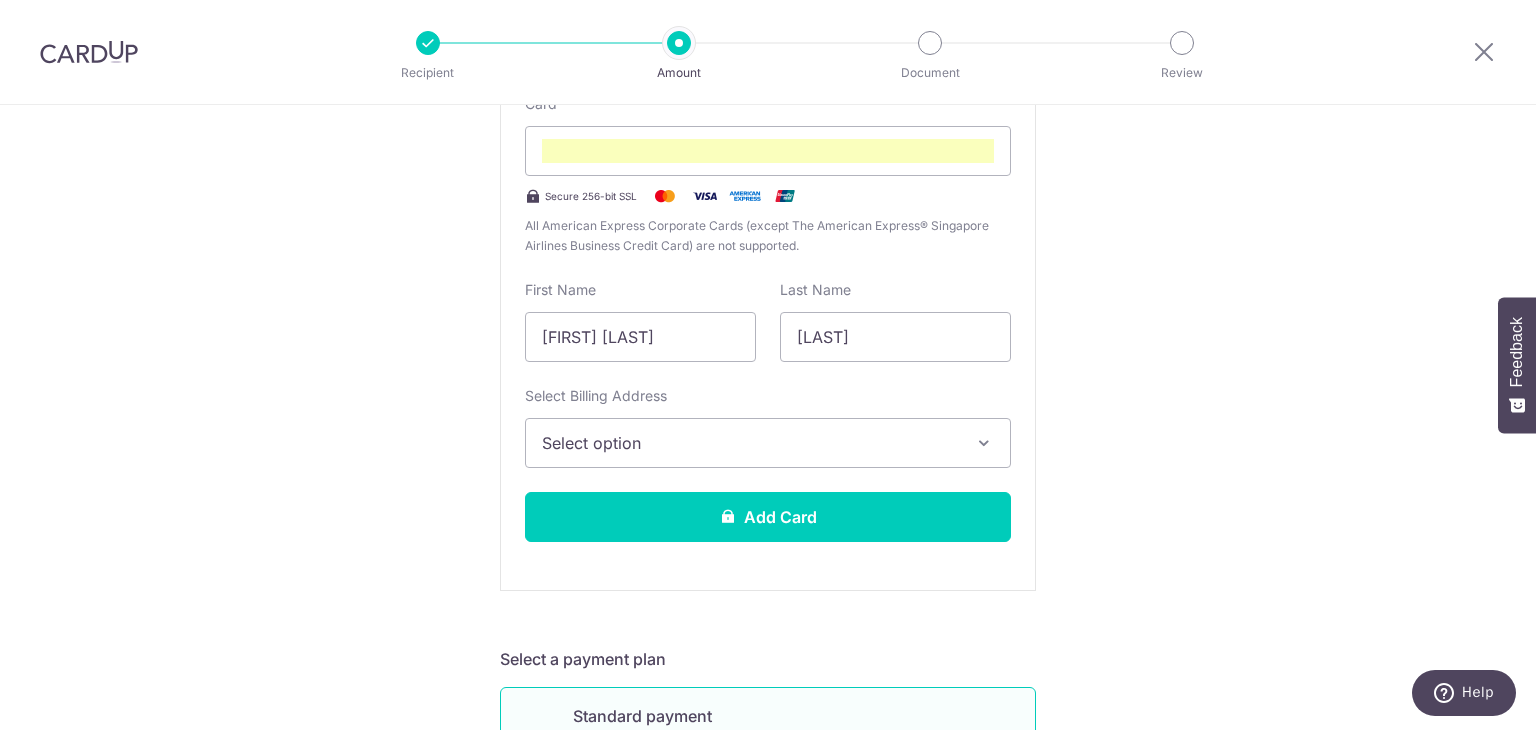 scroll, scrollTop: 458, scrollLeft: 0, axis: vertical 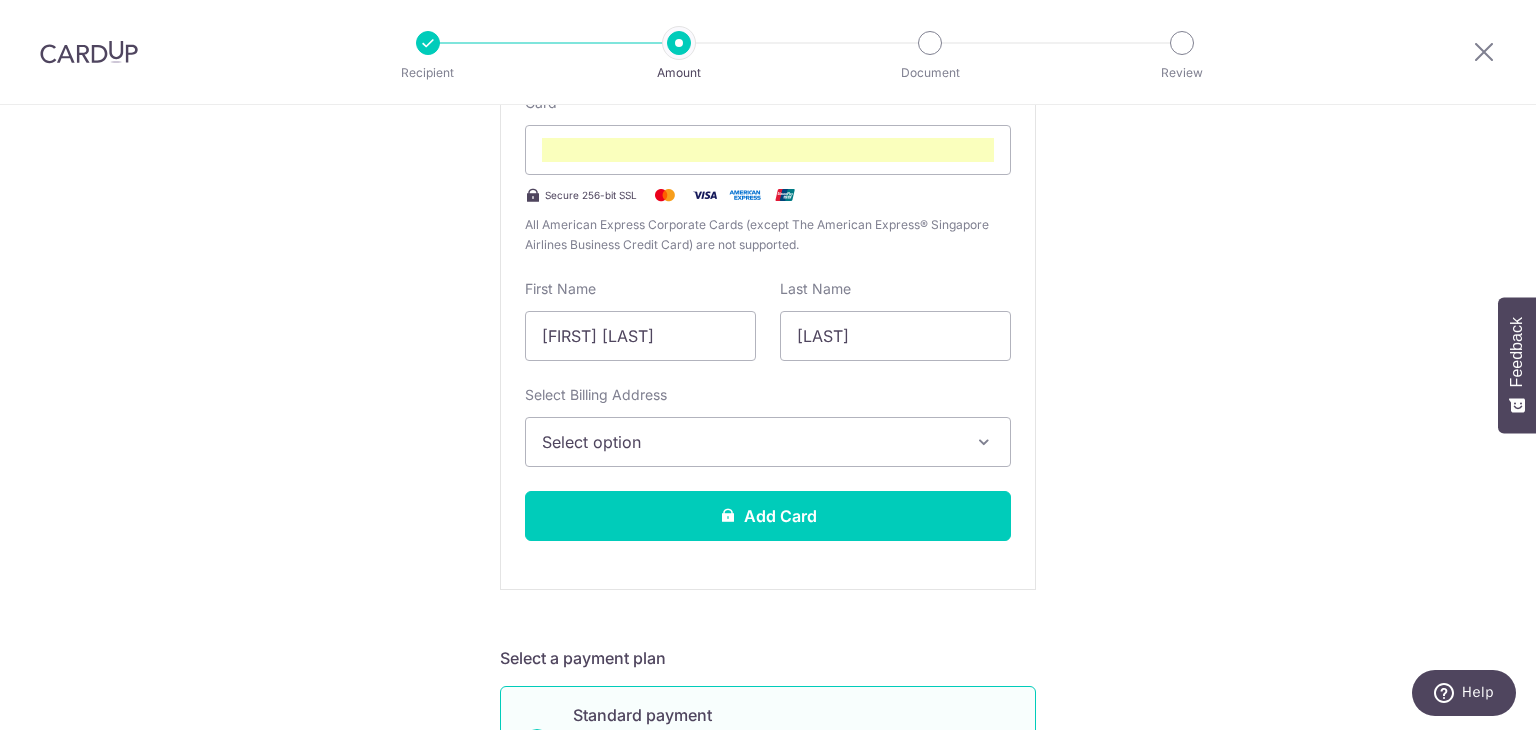 click on "Select option" at bounding box center [750, 442] 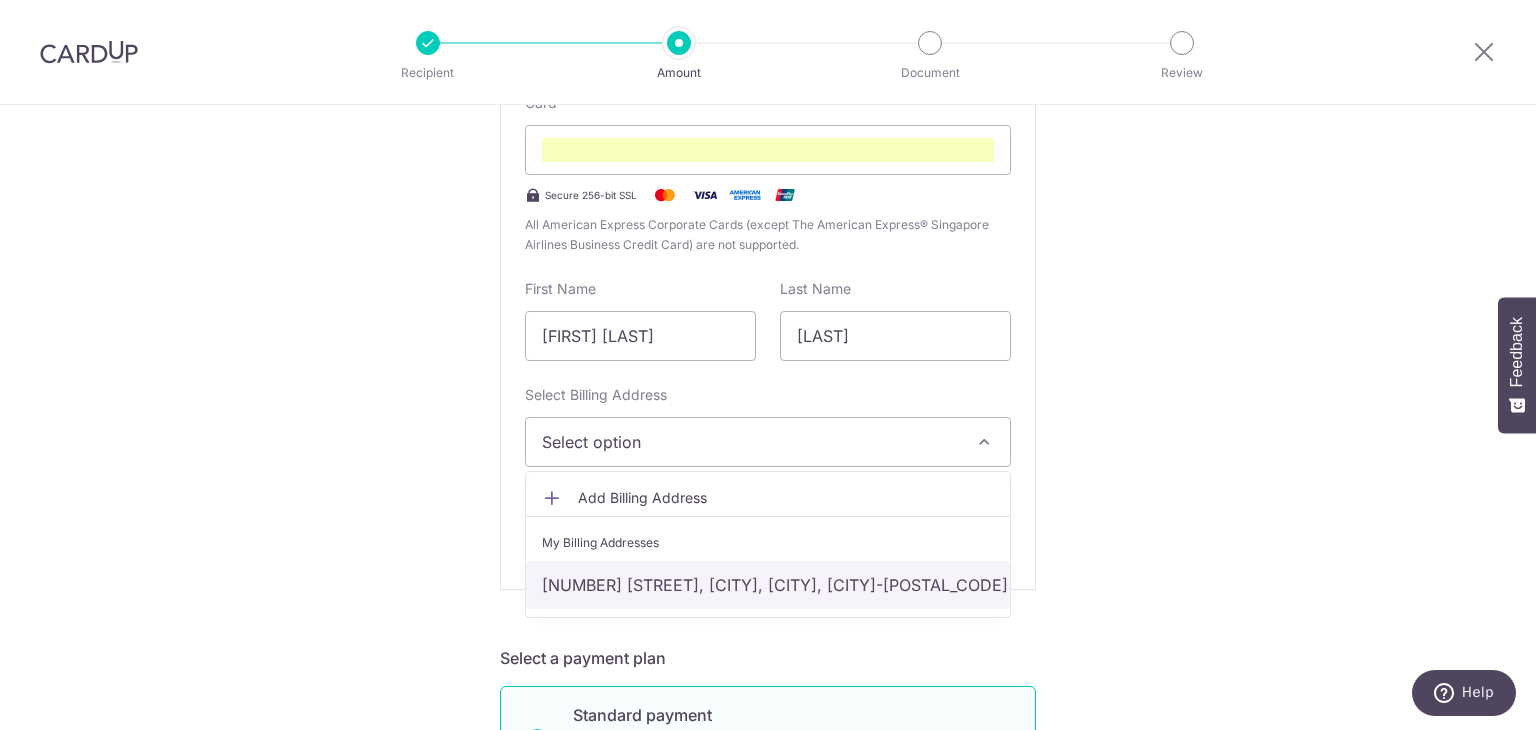 click on "107d tampines road #10-15, Singapore, Singapore, Singapore-534006" at bounding box center (768, 585) 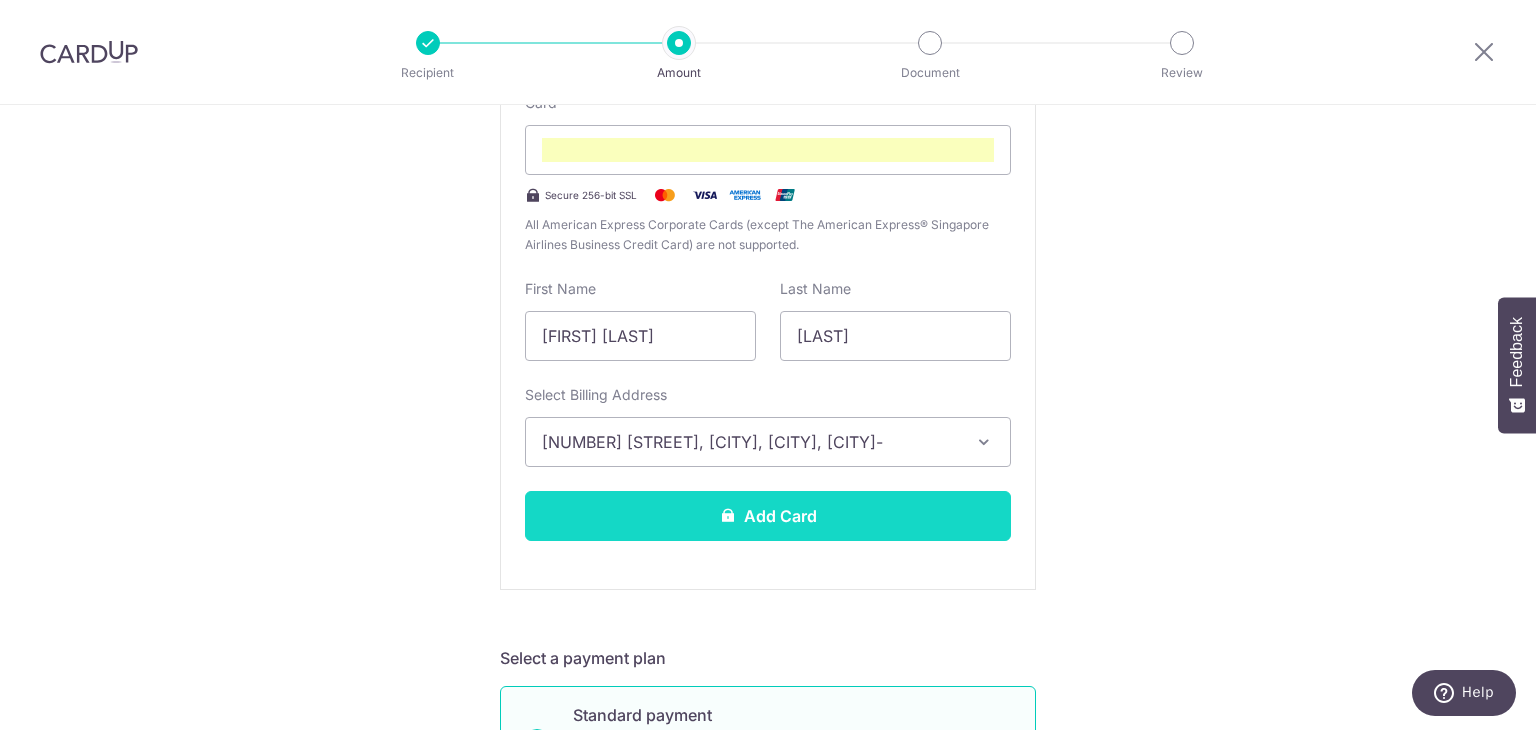 click on "Add Card" at bounding box center [768, 516] 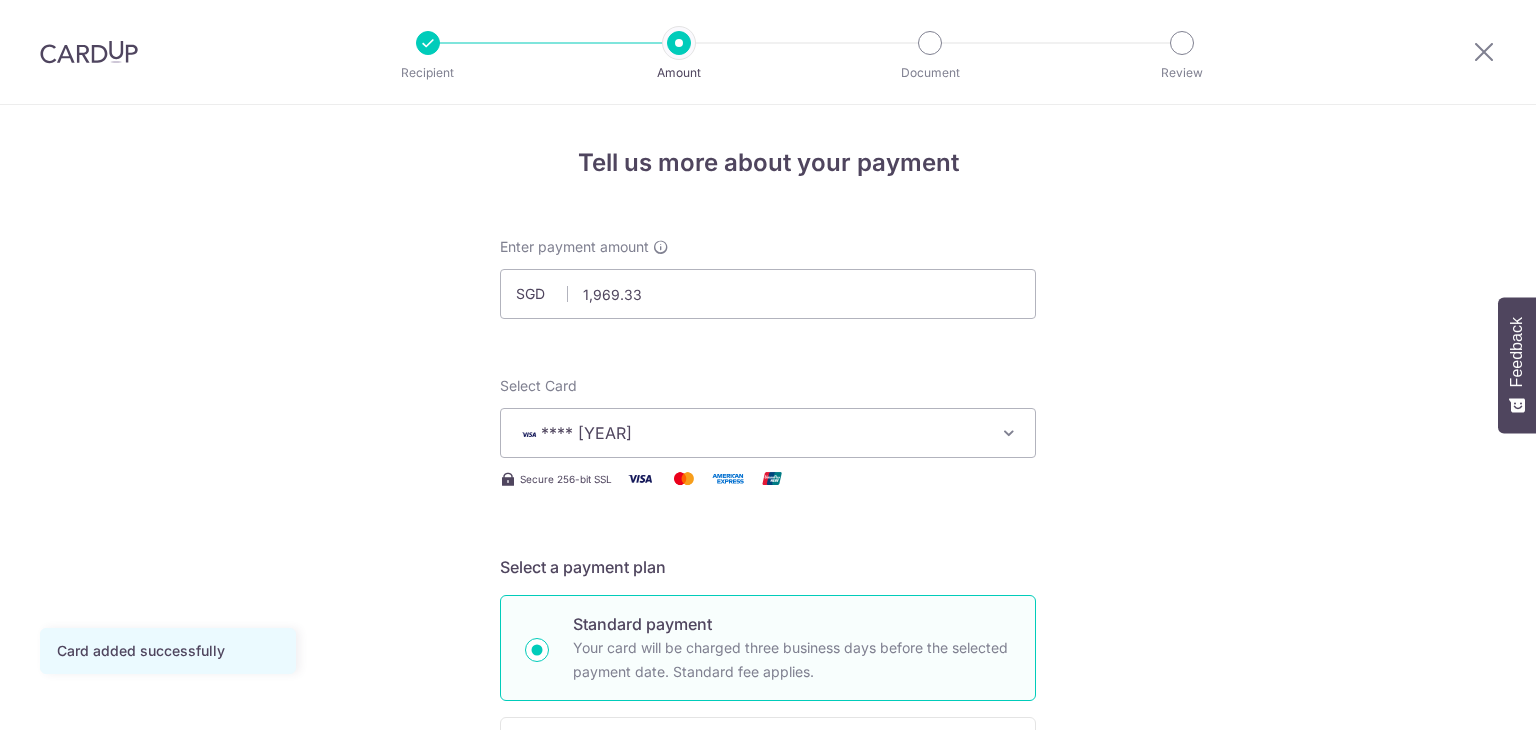 scroll, scrollTop: 0, scrollLeft: 0, axis: both 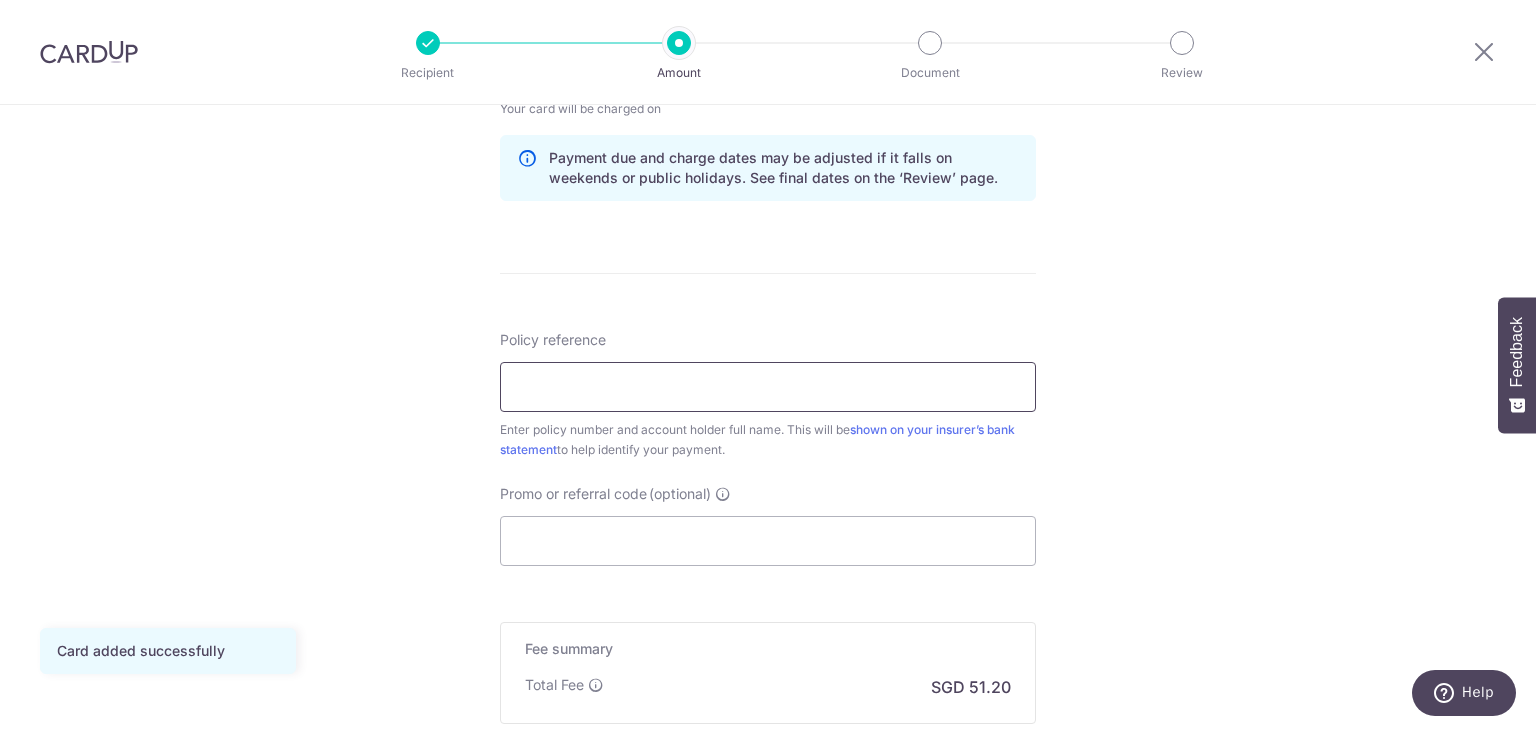 click on "Policy reference" at bounding box center [768, 387] 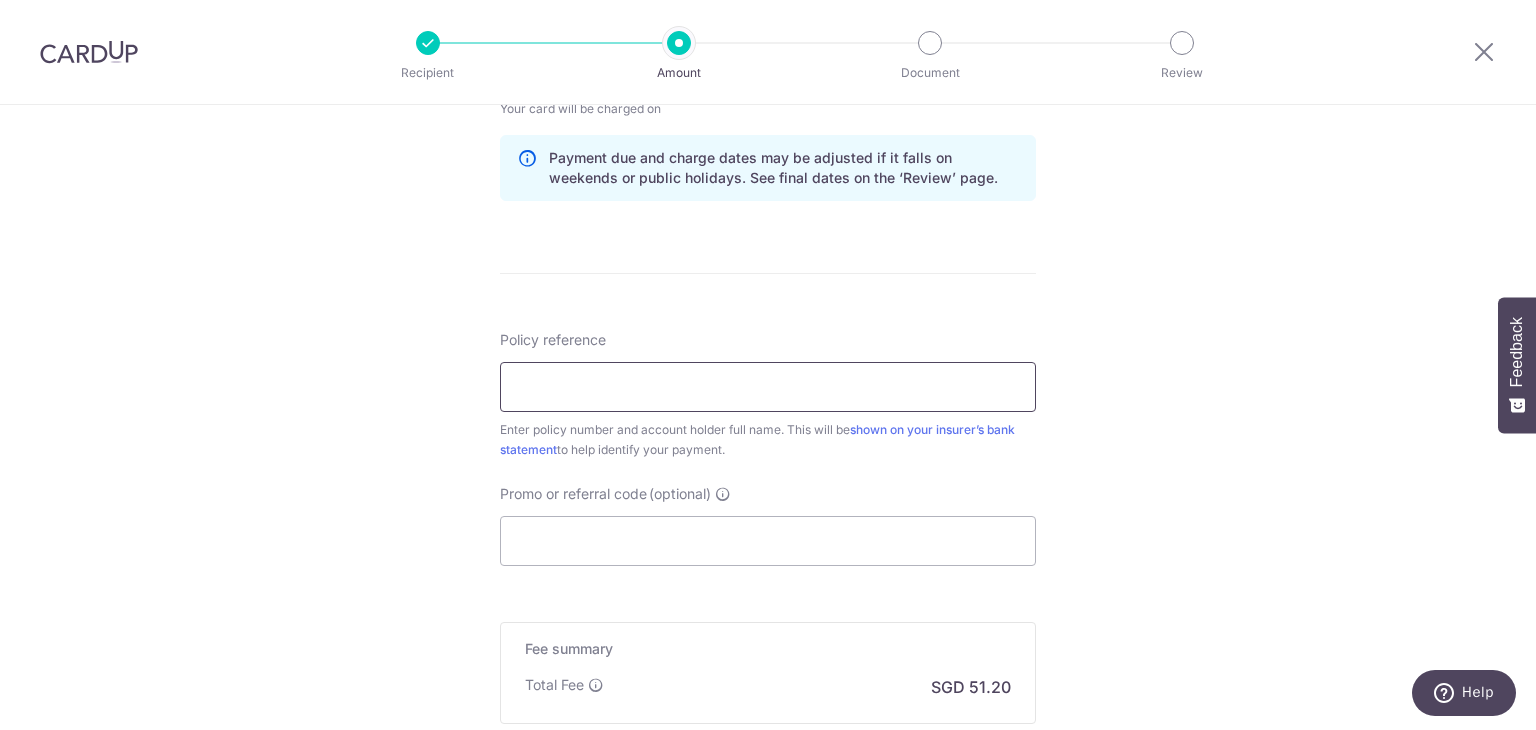paste on "[NUMBER]" 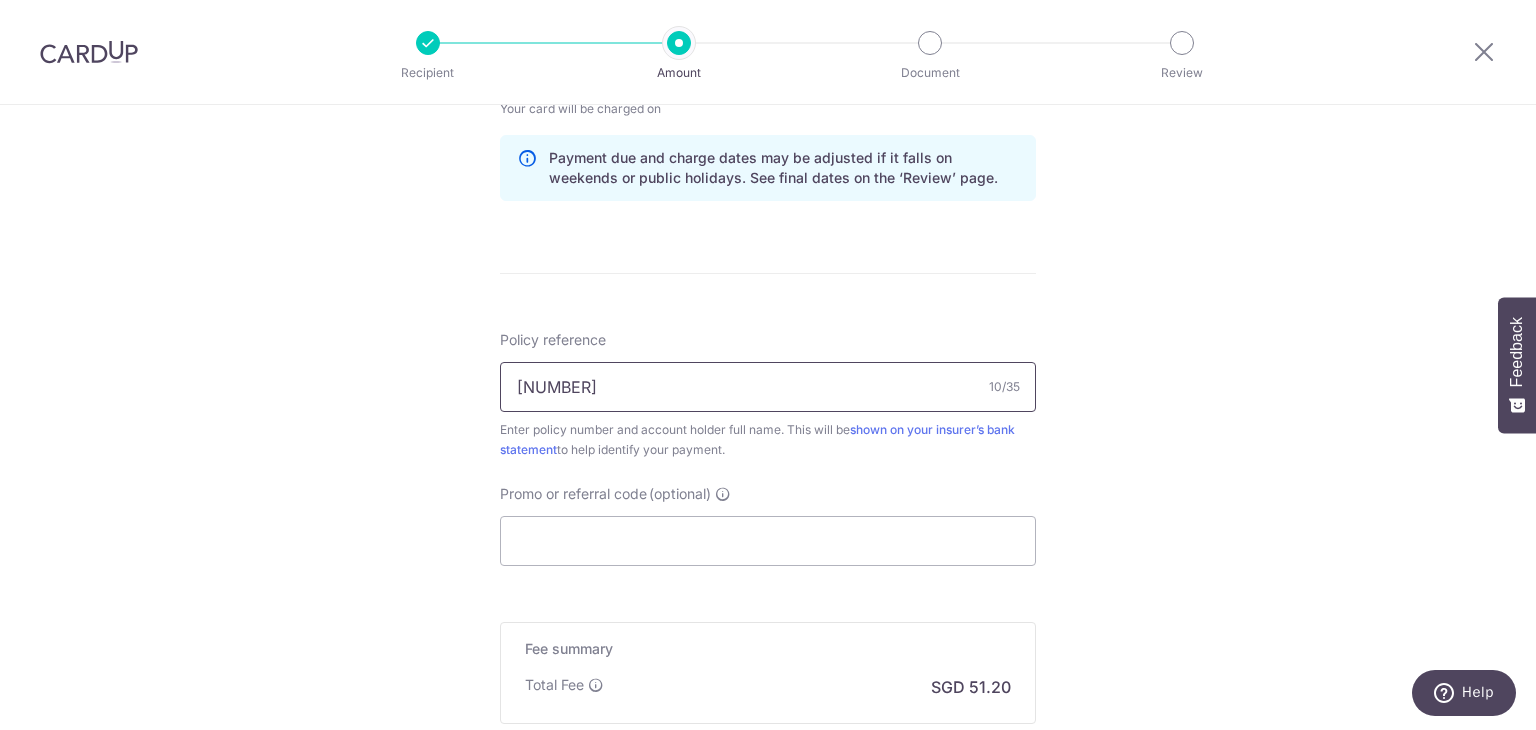 click on "[NUMBER]" at bounding box center (768, 387) 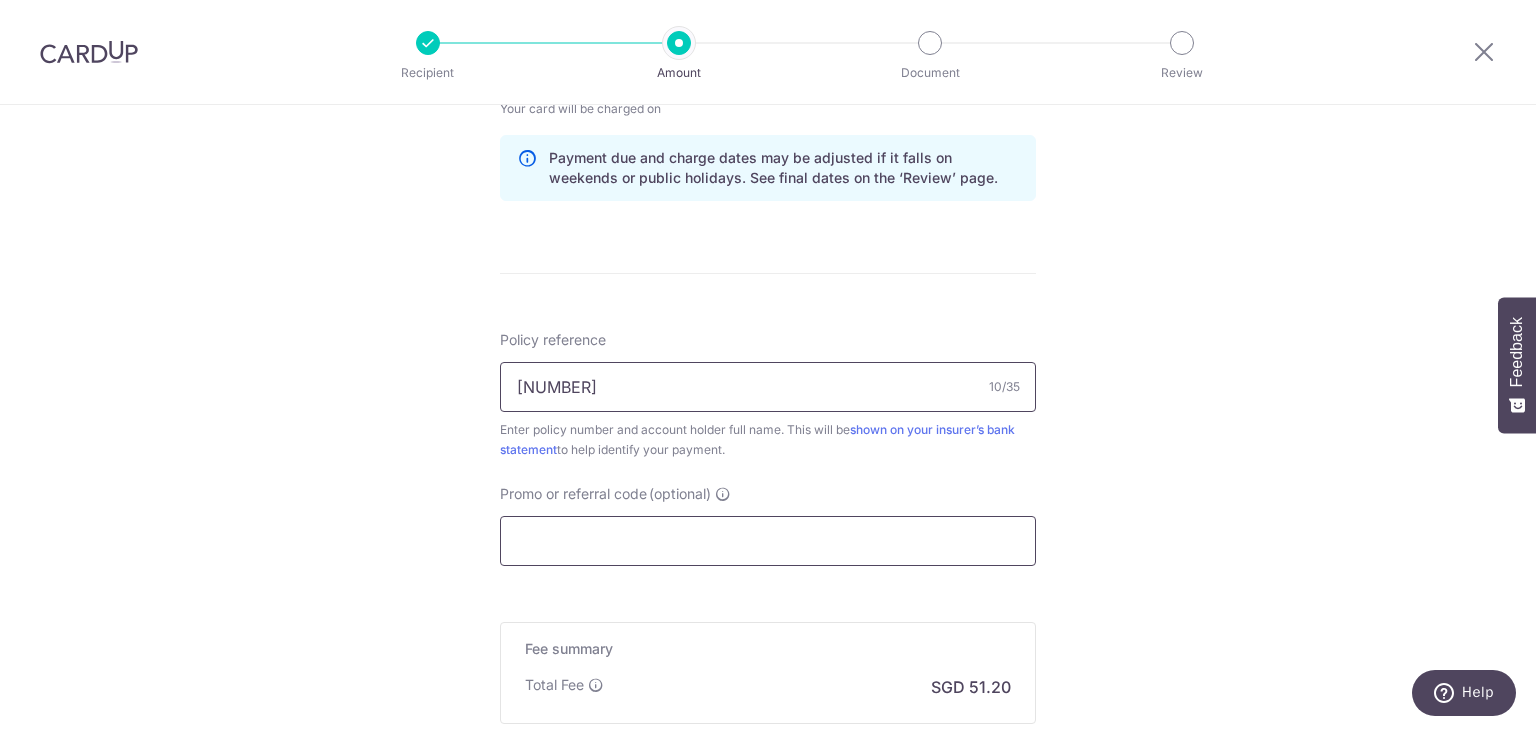 type on "[NUMBER]" 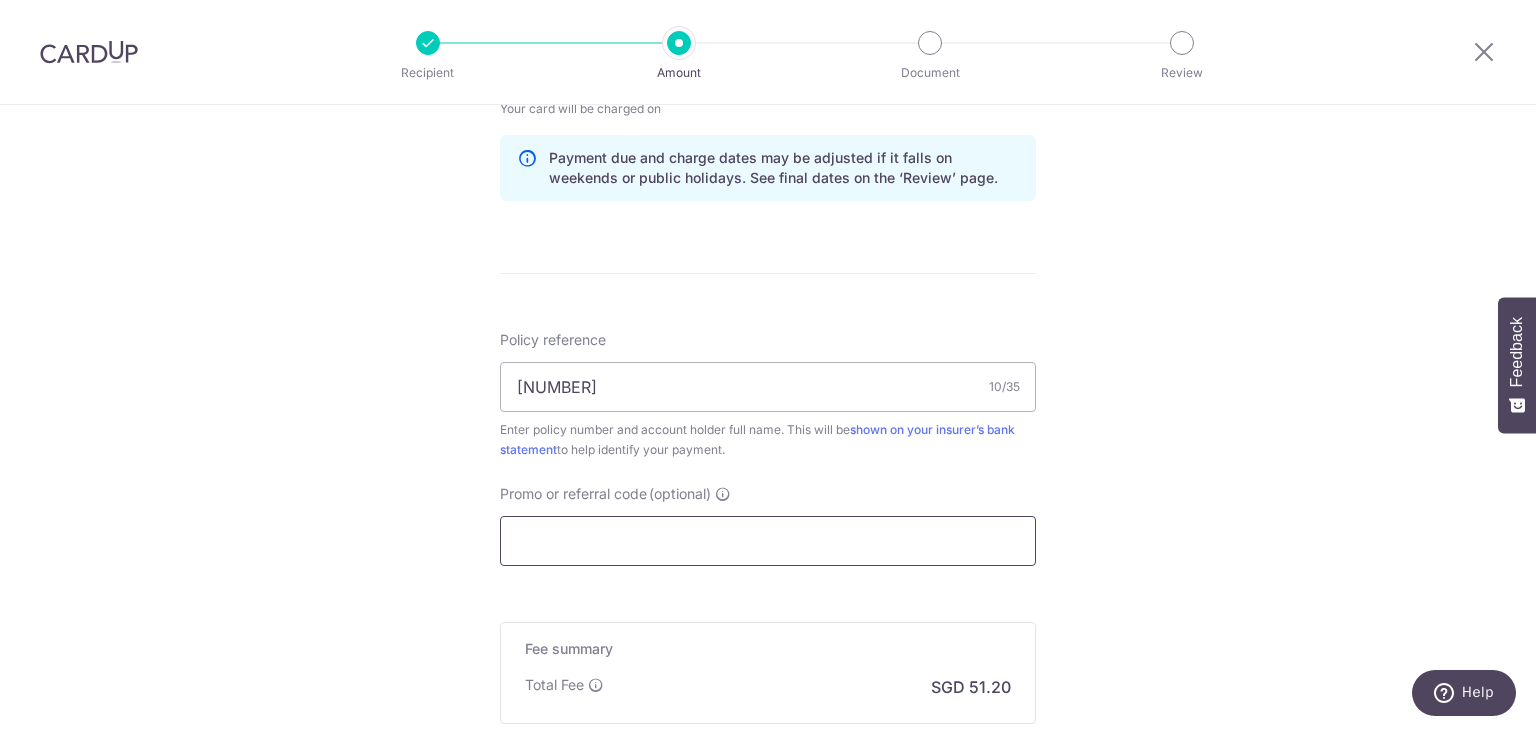click on "Promo or referral code
(optional)" at bounding box center (768, 541) 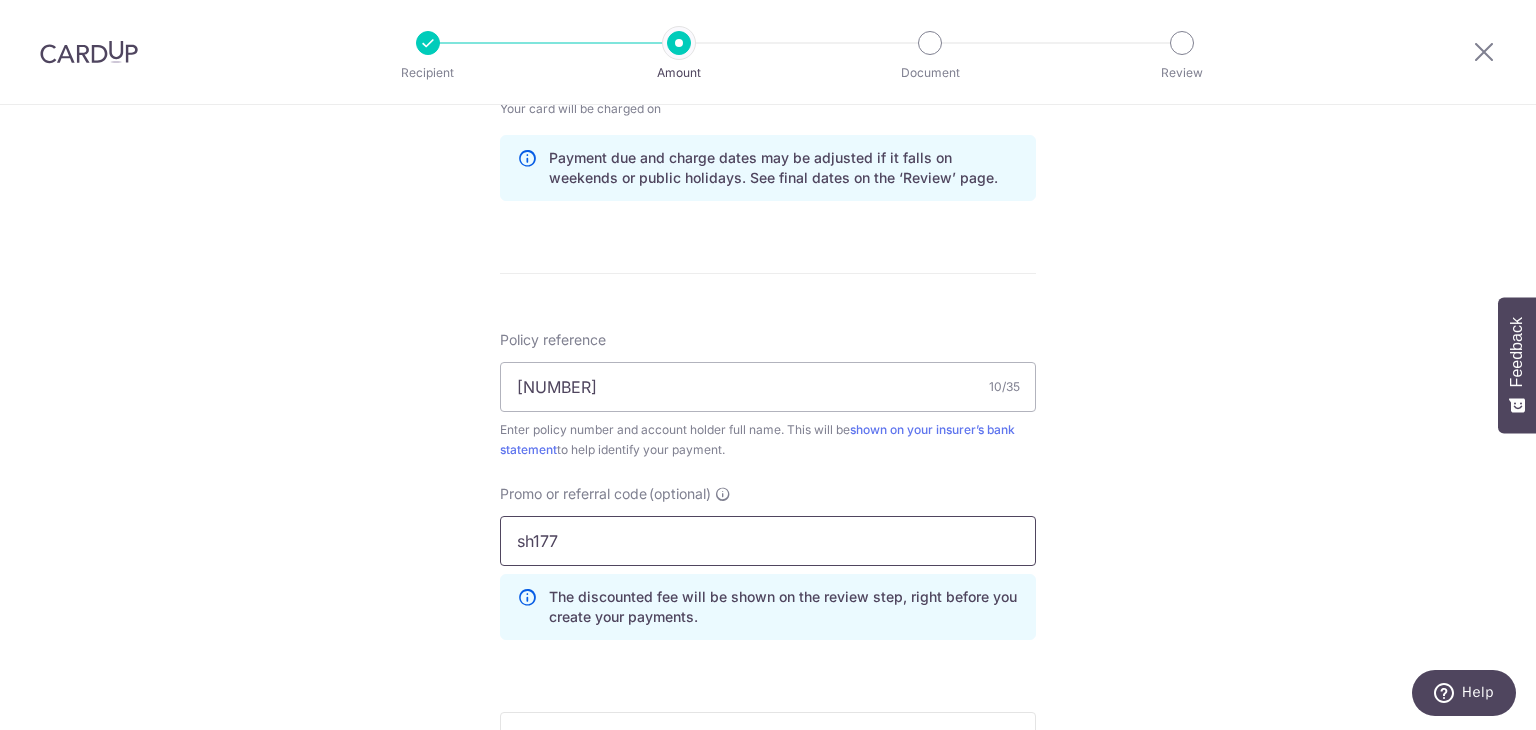 type on "sh177" 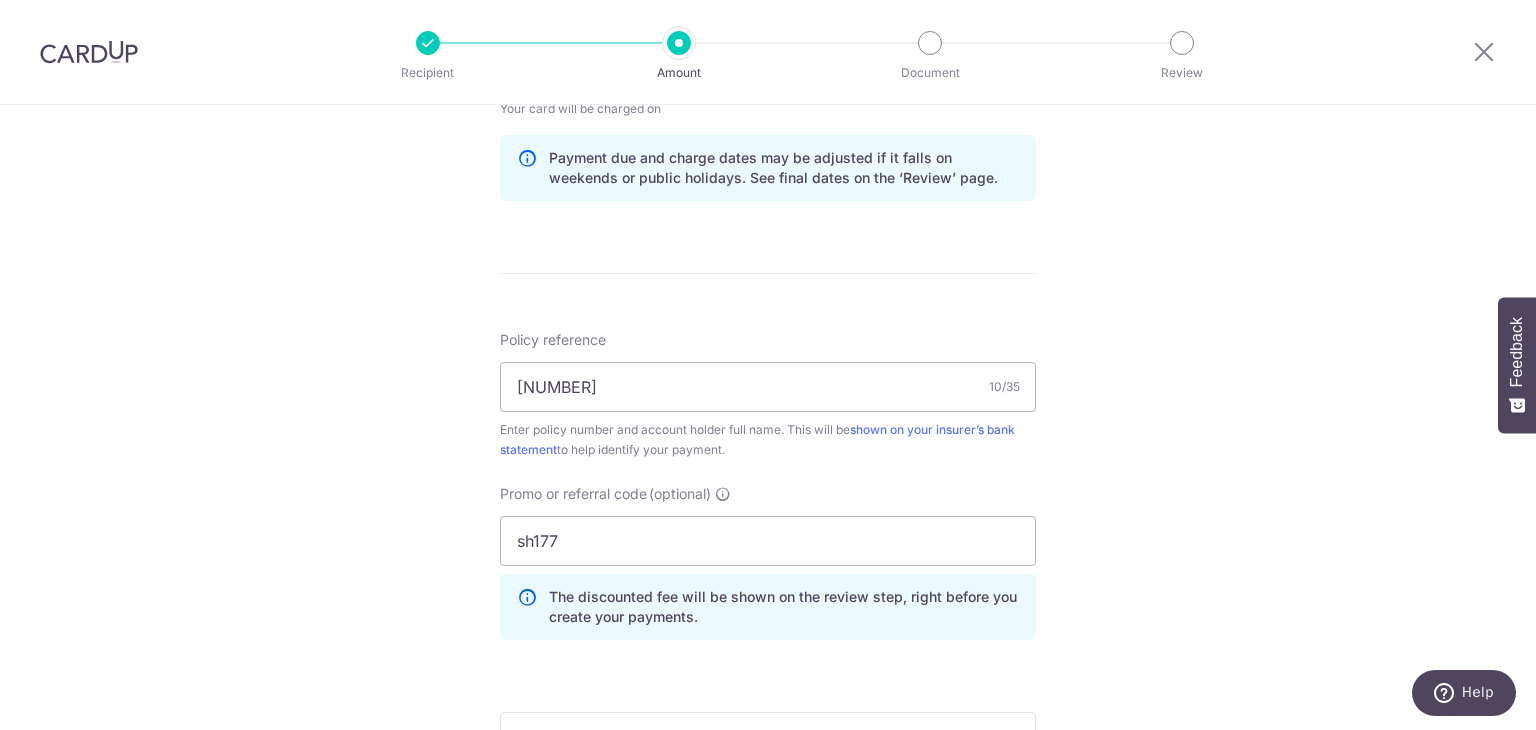 click on "Tell us more about your payment
Enter payment amount
SGD
1,969.33
1969.33
Card added successfully
Select Card
**** 1964
Add credit card
Your Cards
**** 0396
**** 1964
Secure 256-bit SSL
Text
New card details
Card" at bounding box center (768, 79) 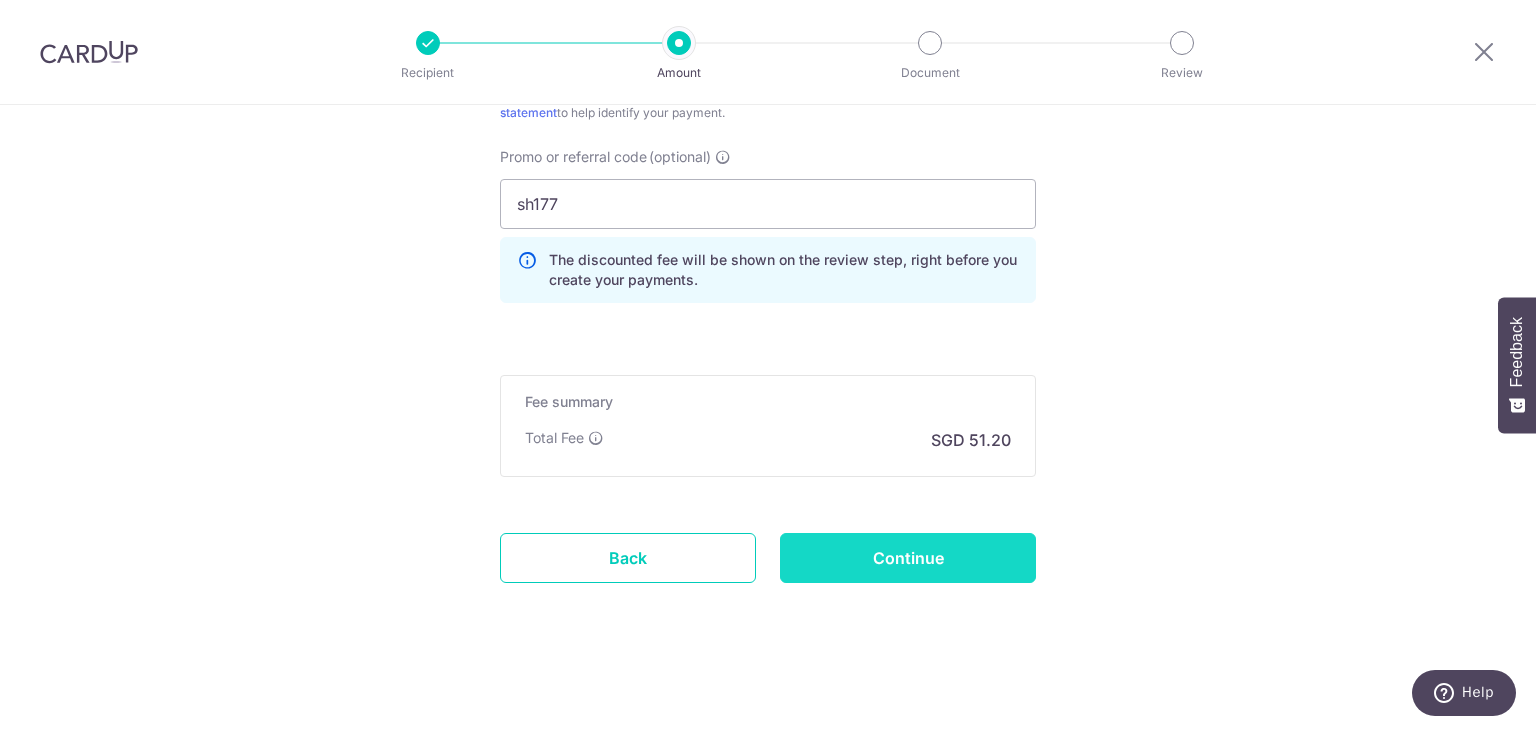 click on "Continue" at bounding box center [908, 558] 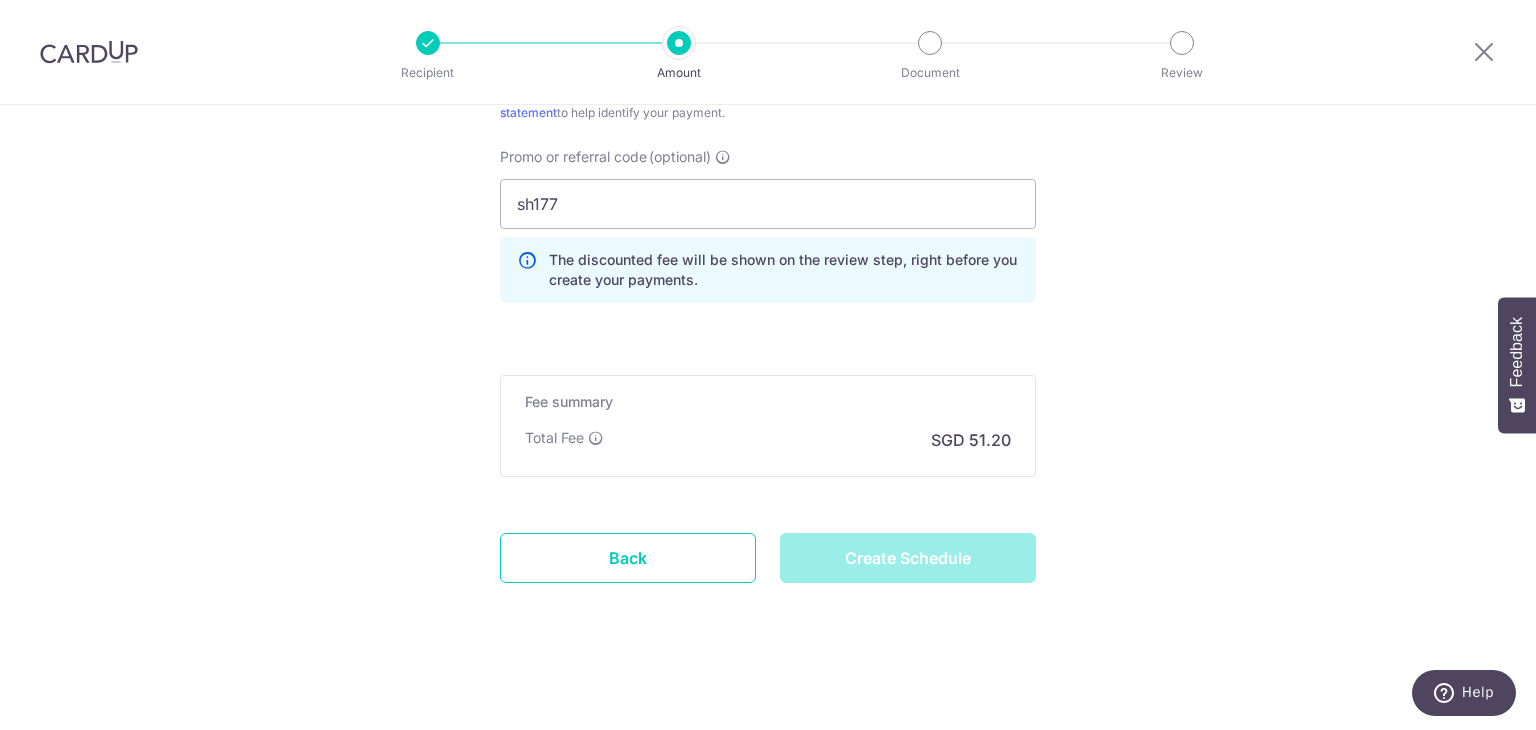 type on "Create Schedule" 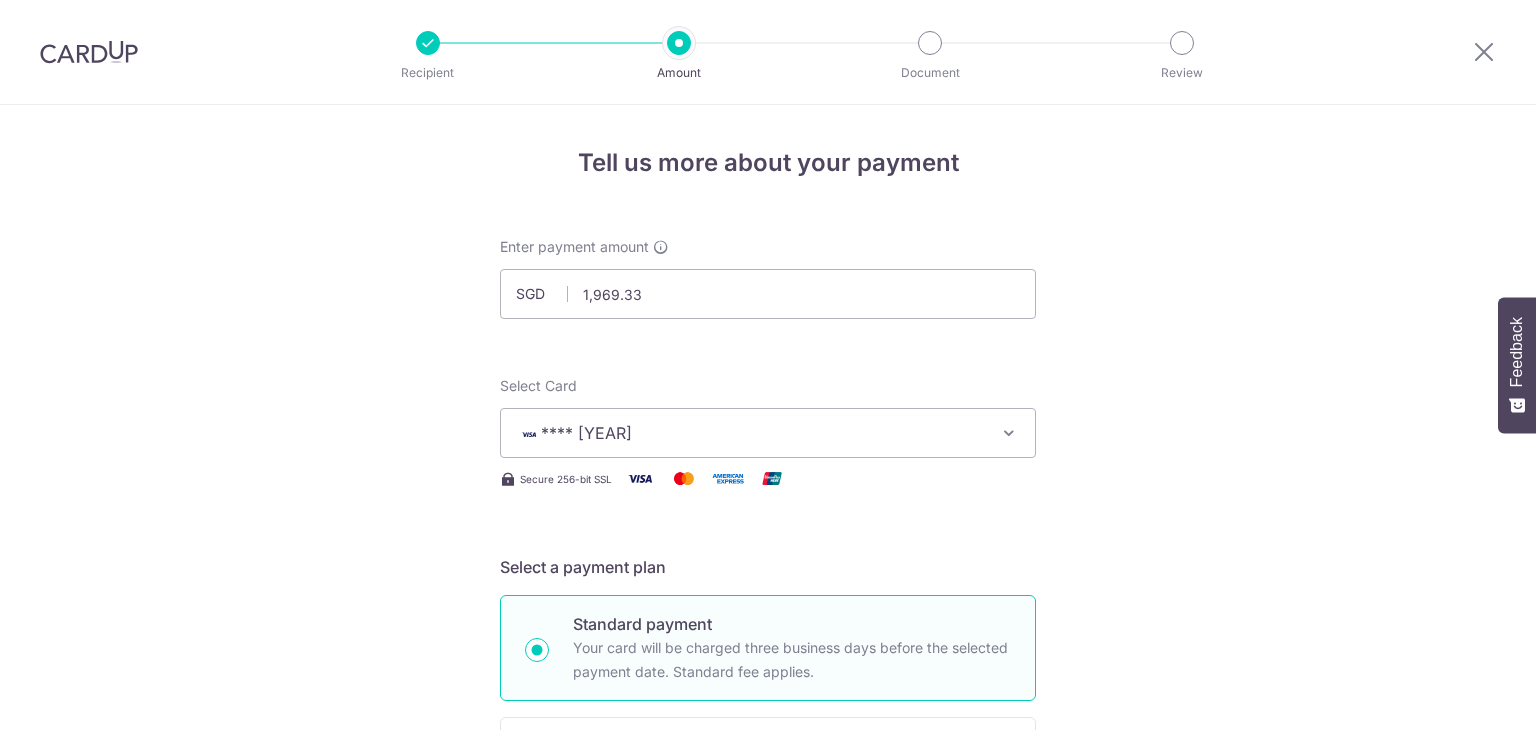 scroll, scrollTop: 0, scrollLeft: 0, axis: both 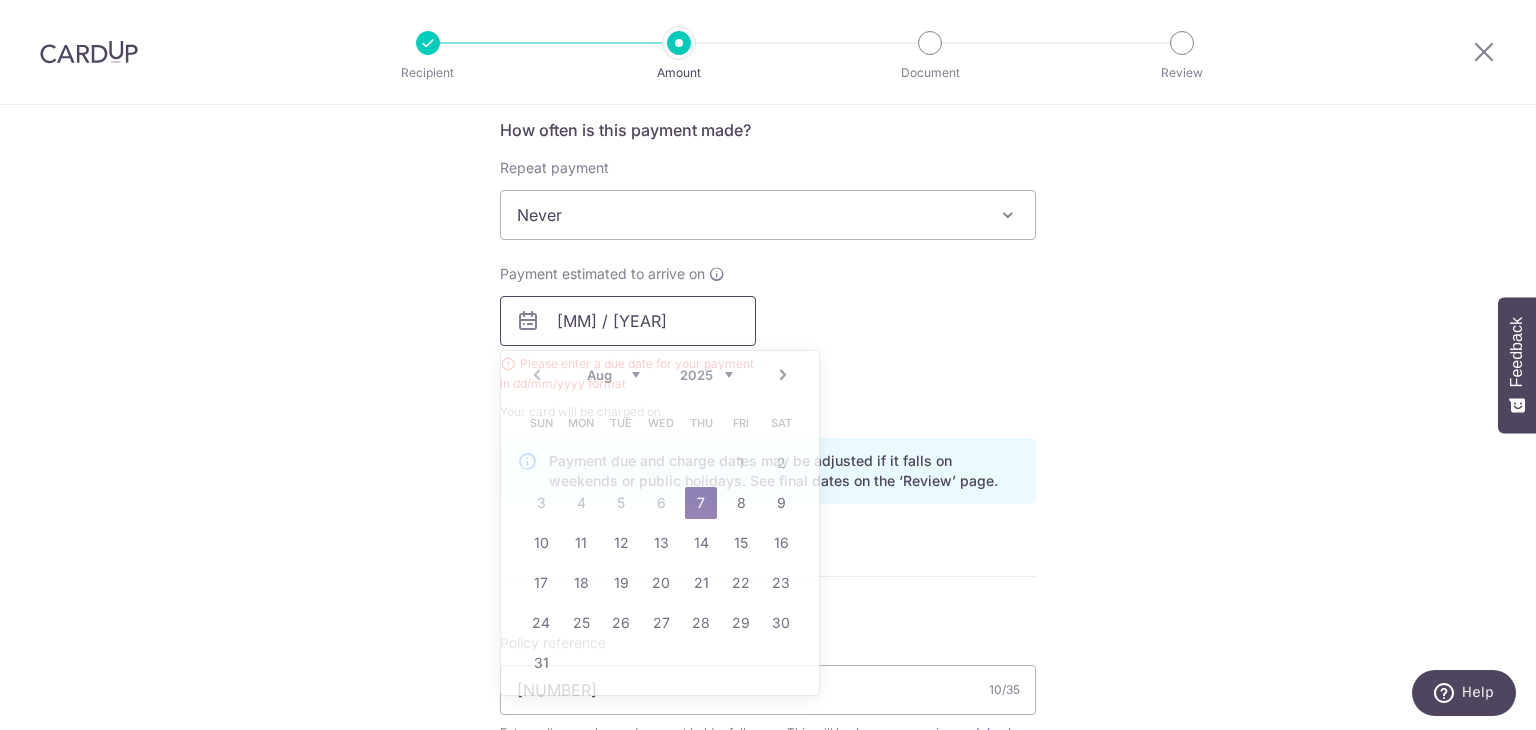 click on "[MM] / [YEAR]" at bounding box center (628, 321) 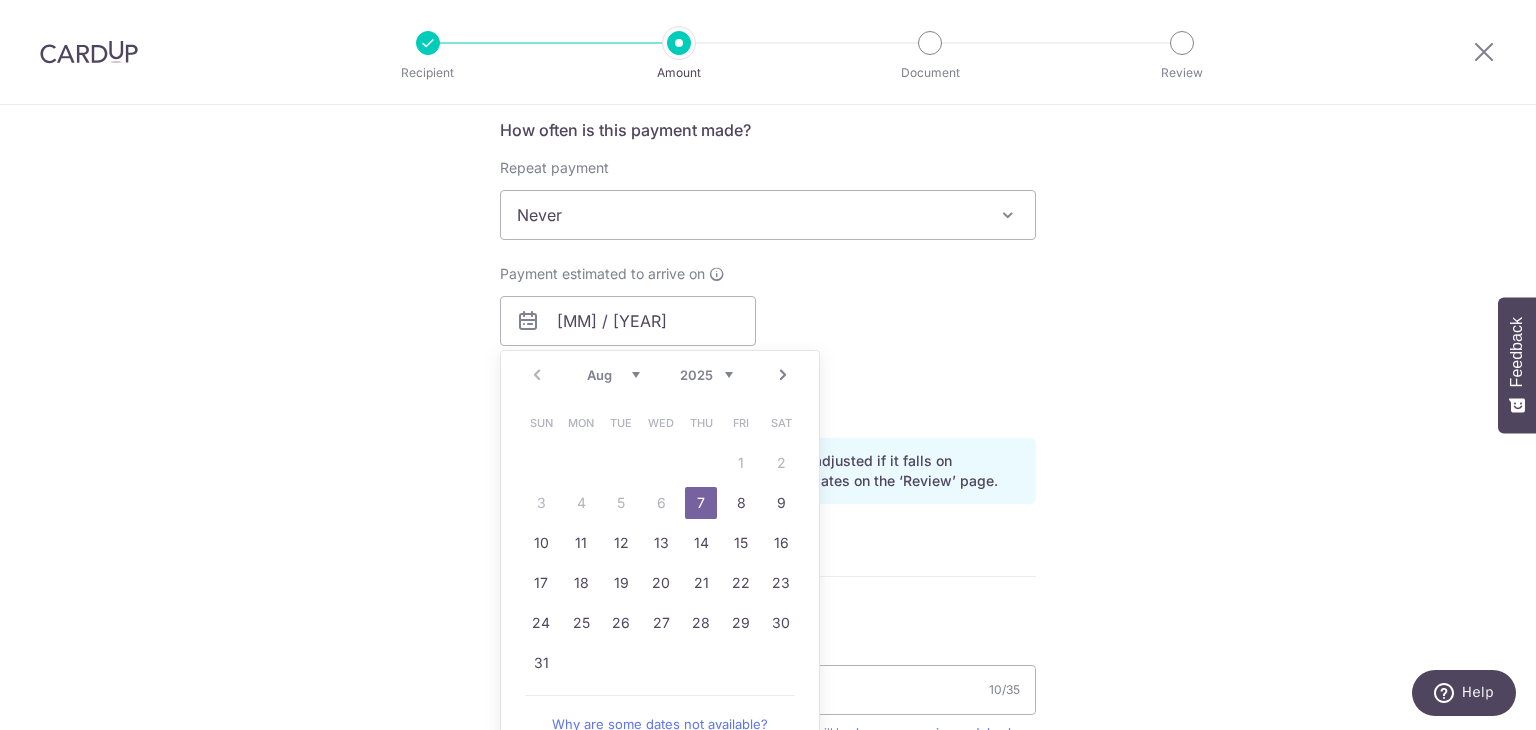 click on "7" at bounding box center (701, 503) 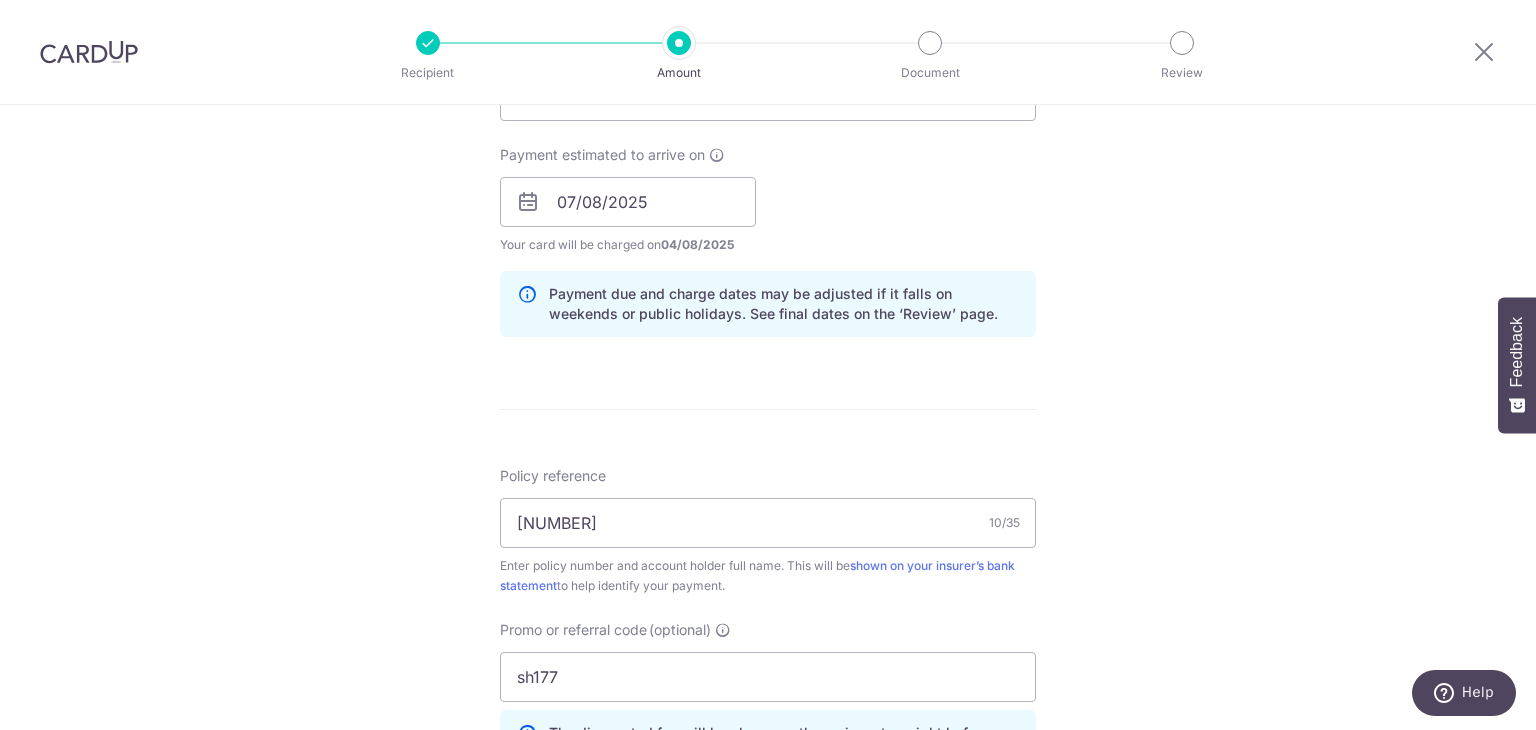 scroll, scrollTop: 1353, scrollLeft: 0, axis: vertical 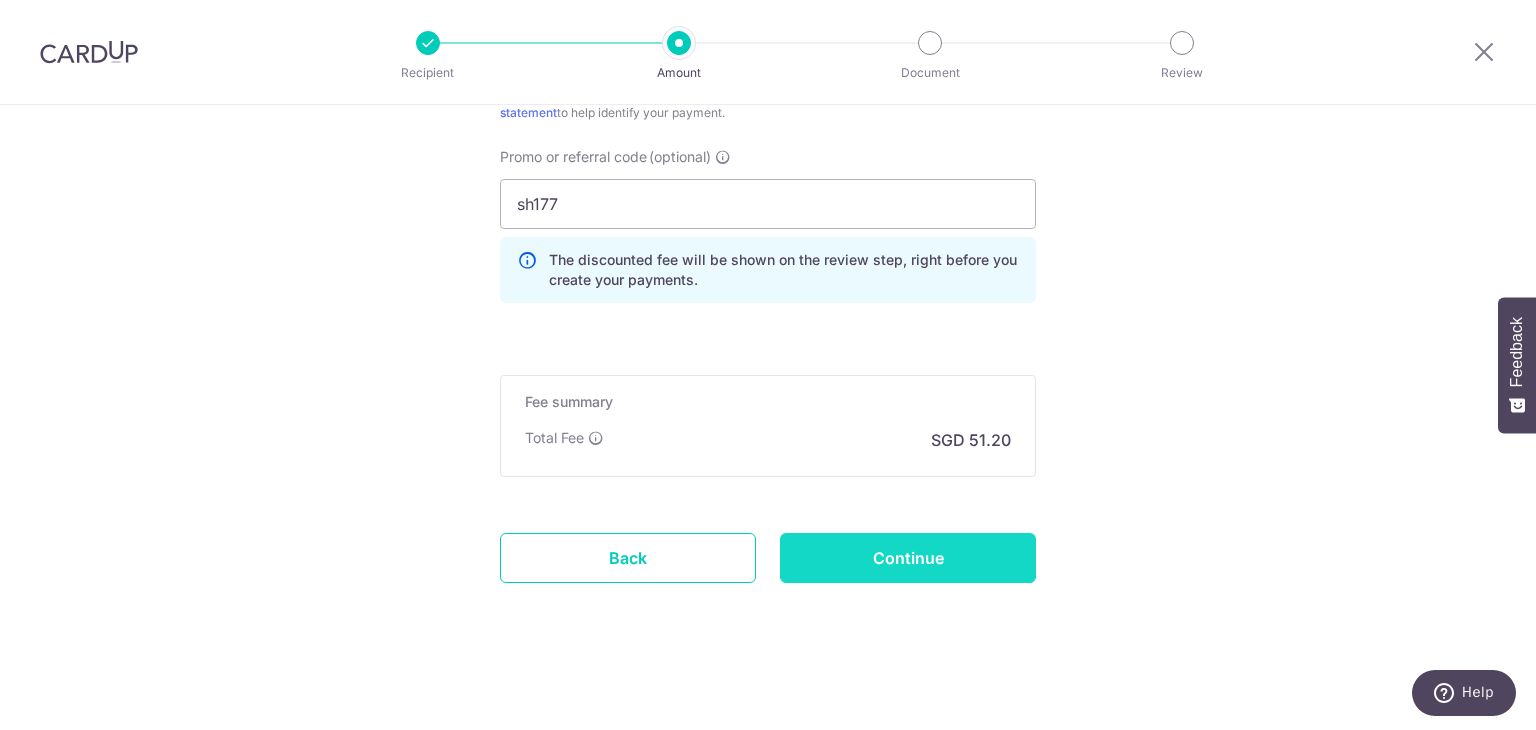 click on "Continue" at bounding box center [908, 558] 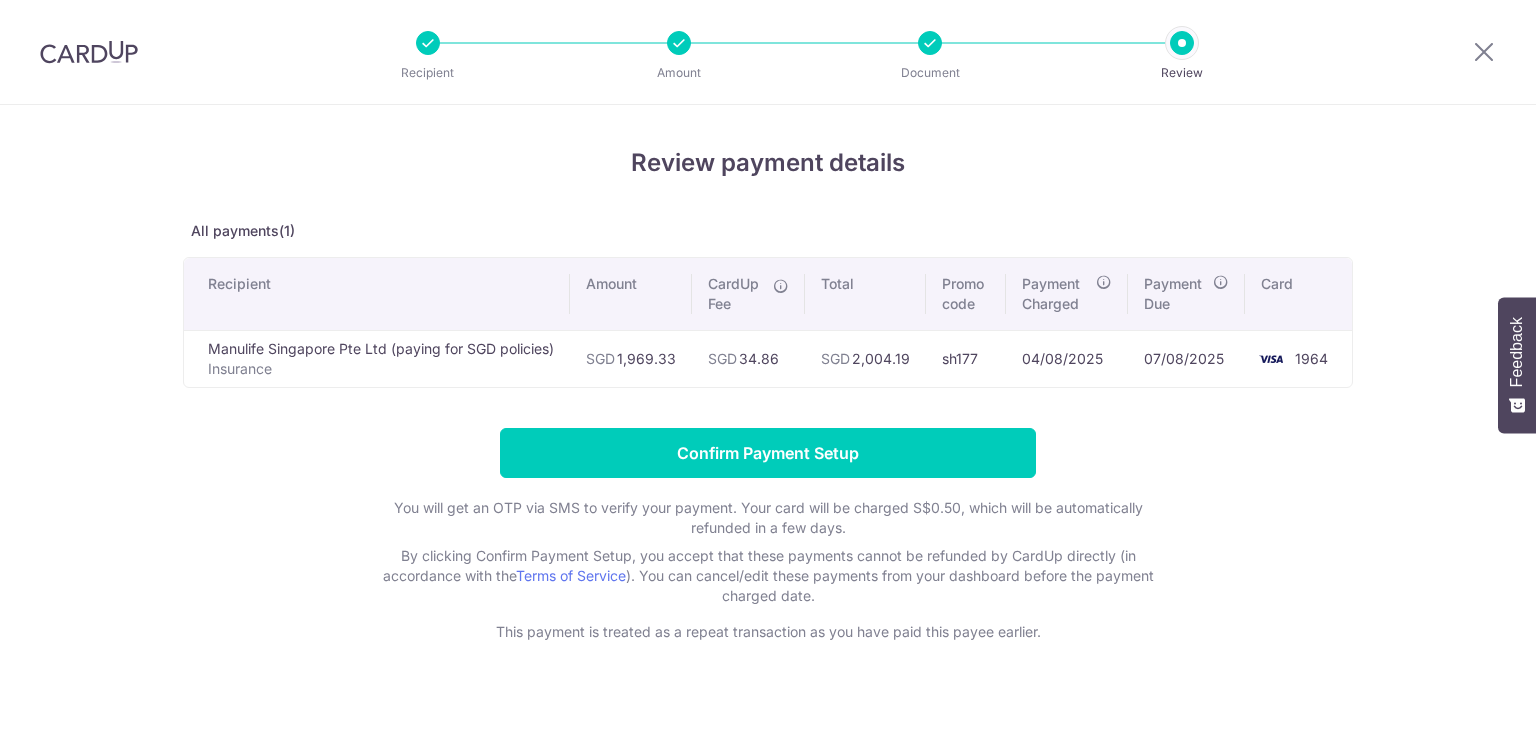 scroll, scrollTop: 0, scrollLeft: 0, axis: both 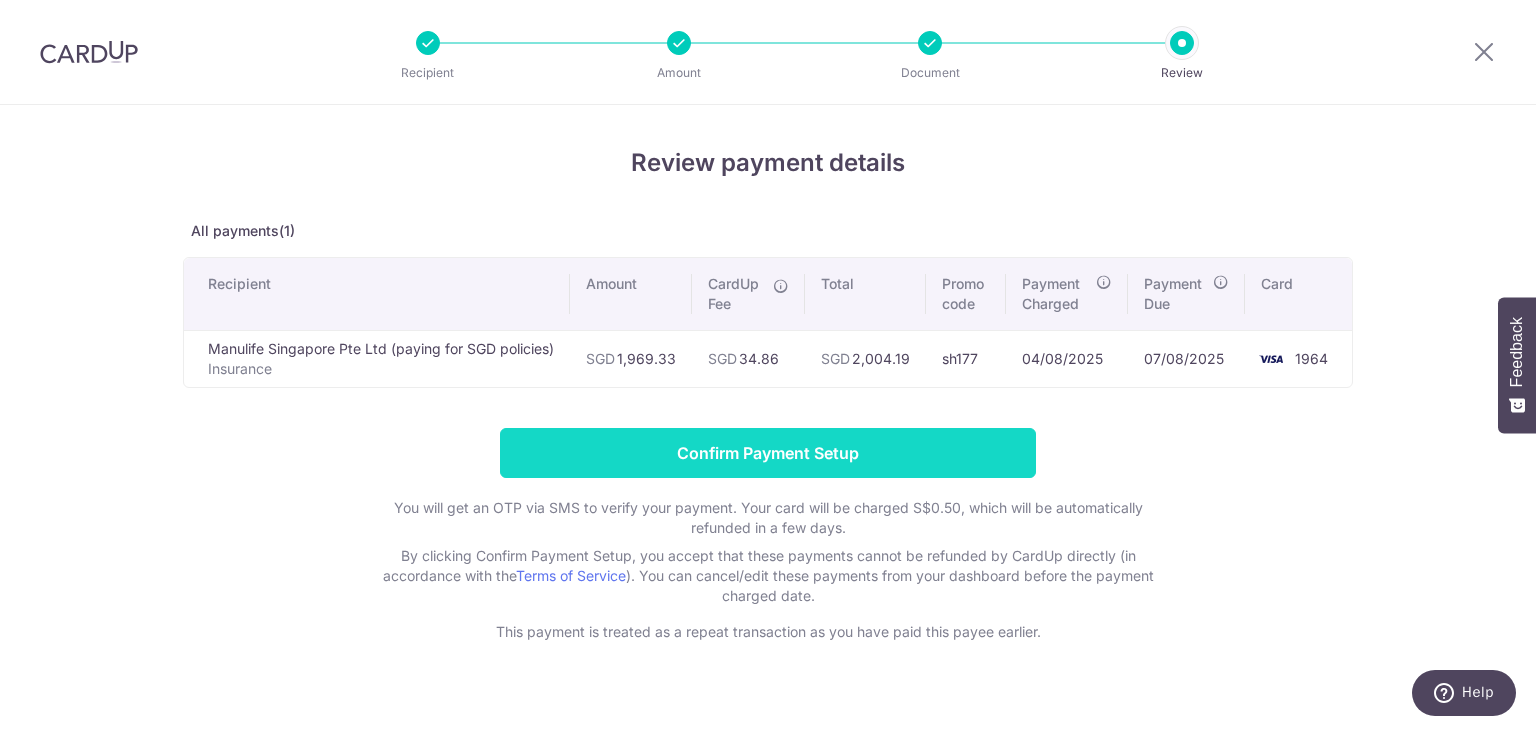 click on "Confirm Payment Setup" at bounding box center (768, 453) 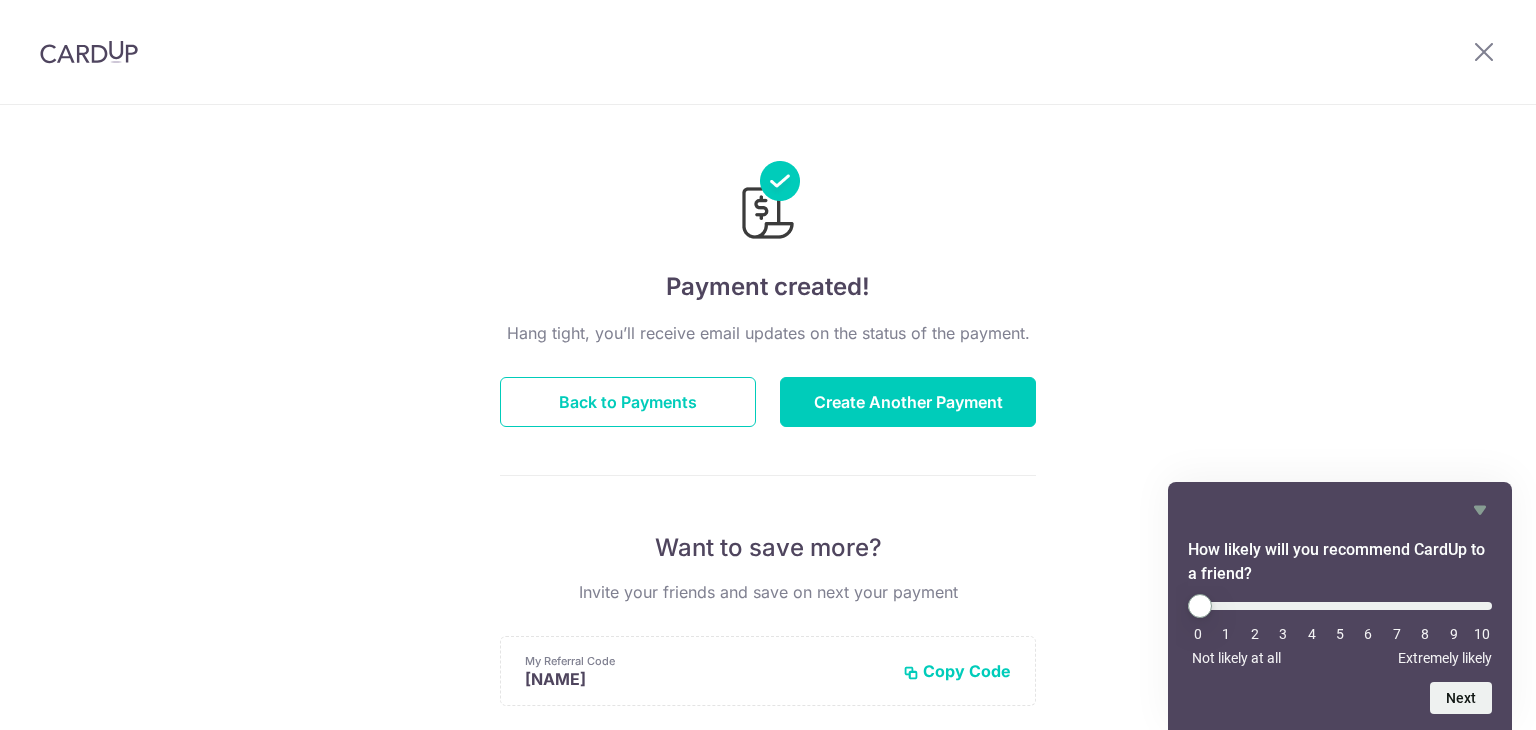 scroll, scrollTop: 0, scrollLeft: 0, axis: both 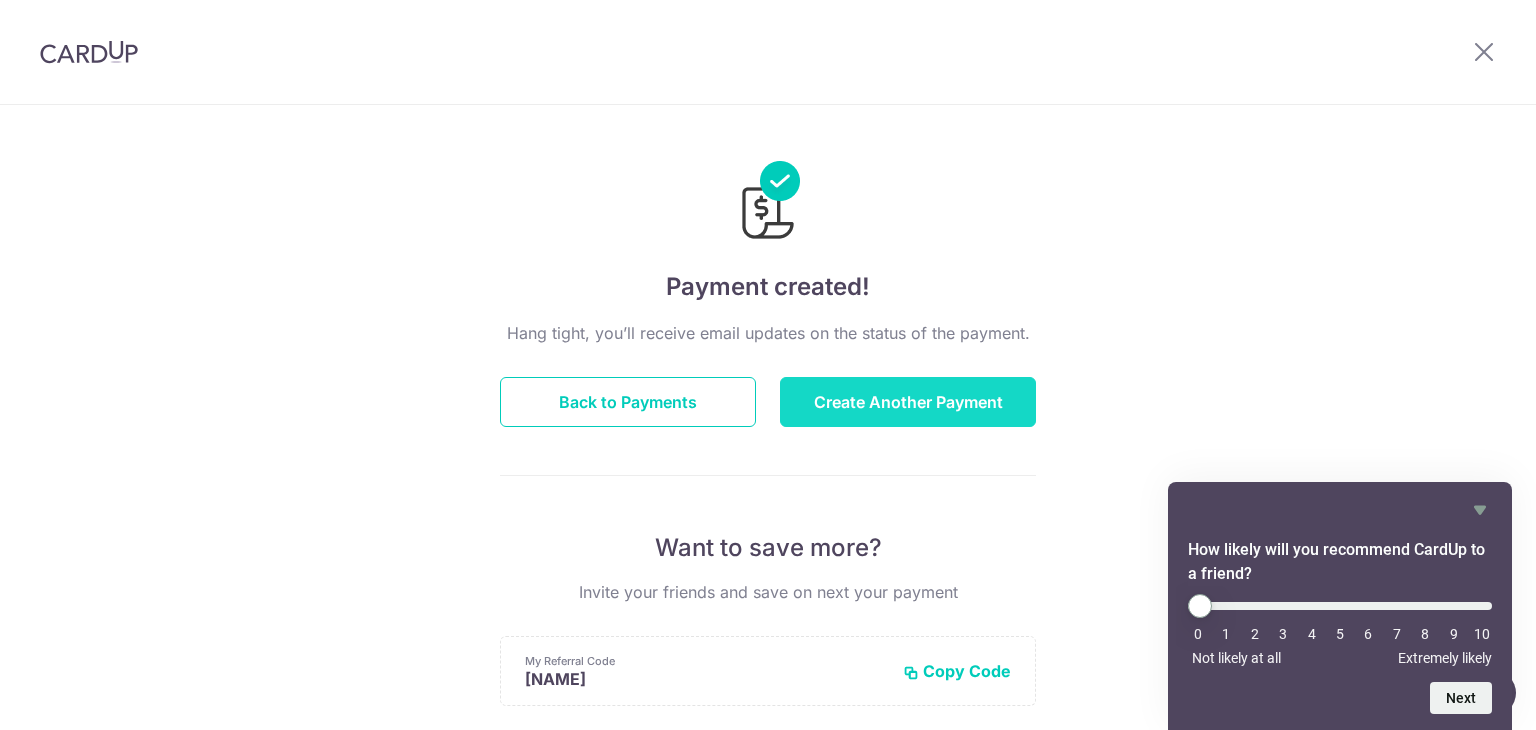 click on "Create Another Payment" at bounding box center [908, 402] 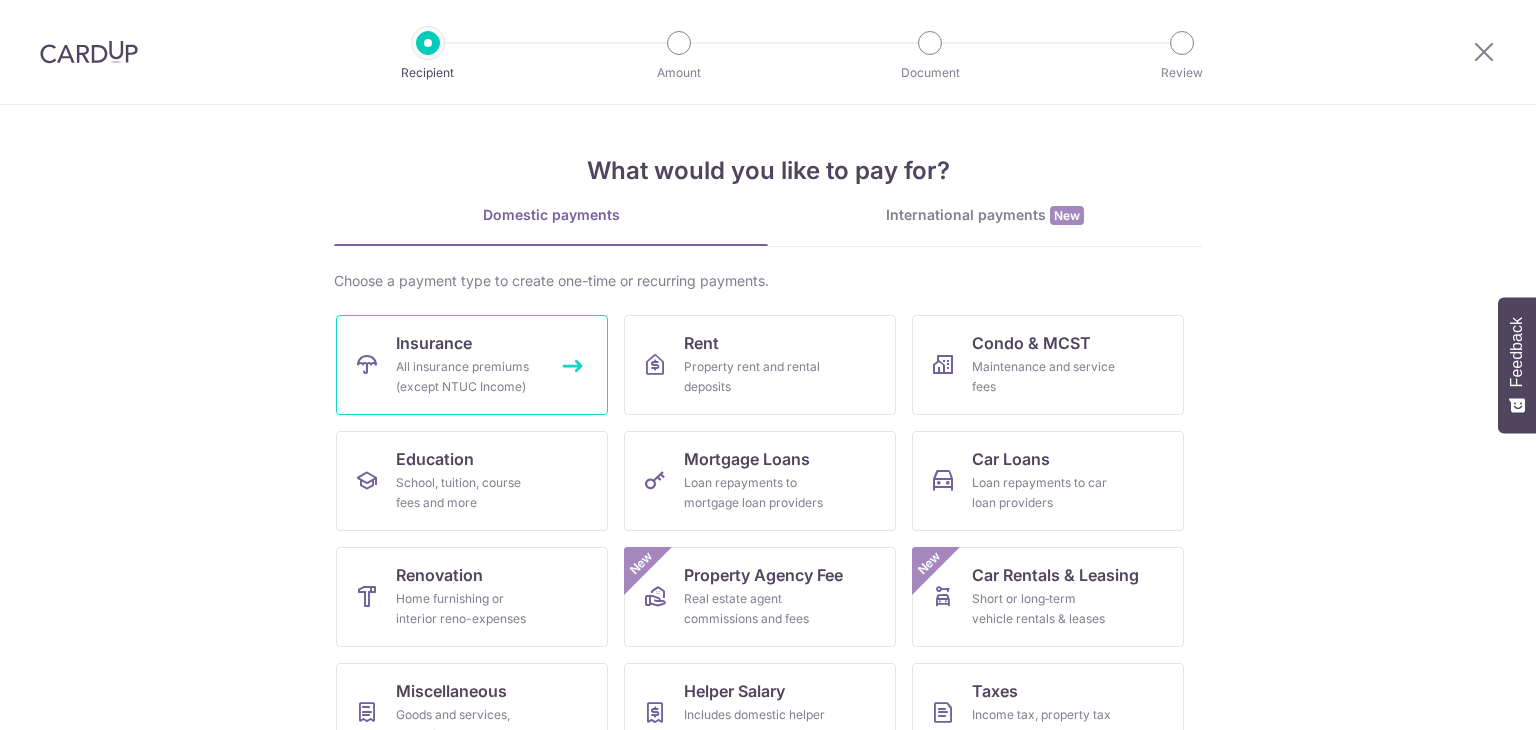 scroll, scrollTop: 0, scrollLeft: 0, axis: both 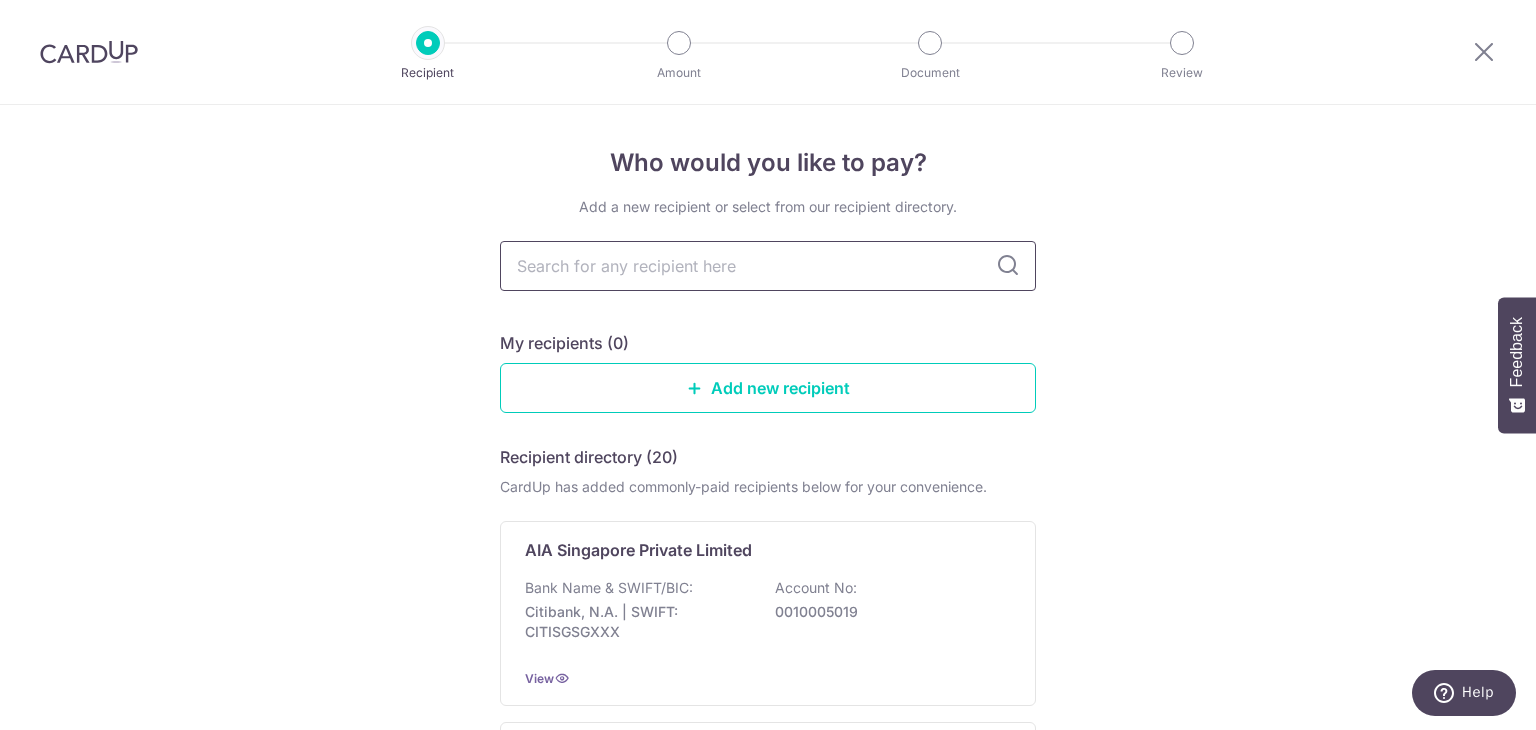 click at bounding box center (768, 266) 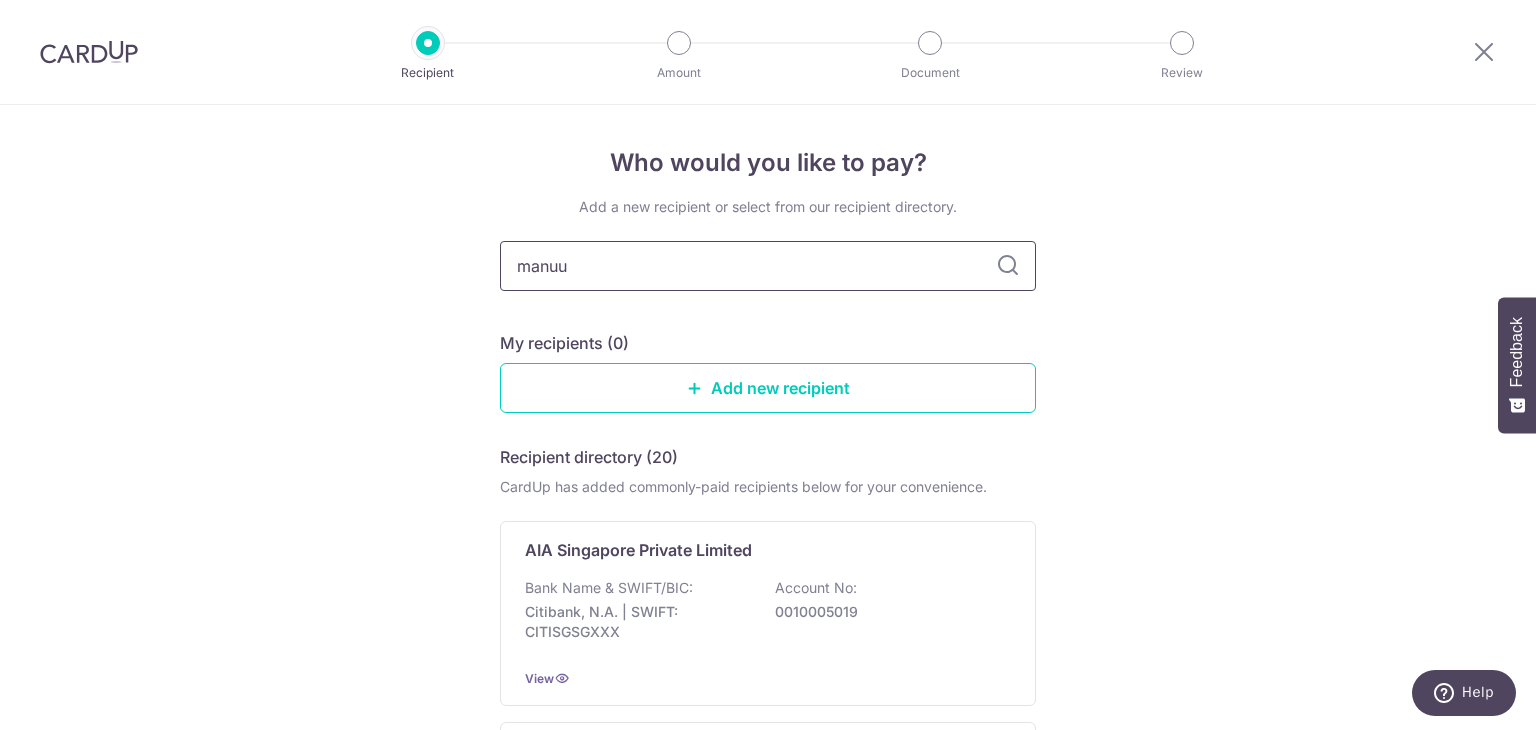 type on "manu" 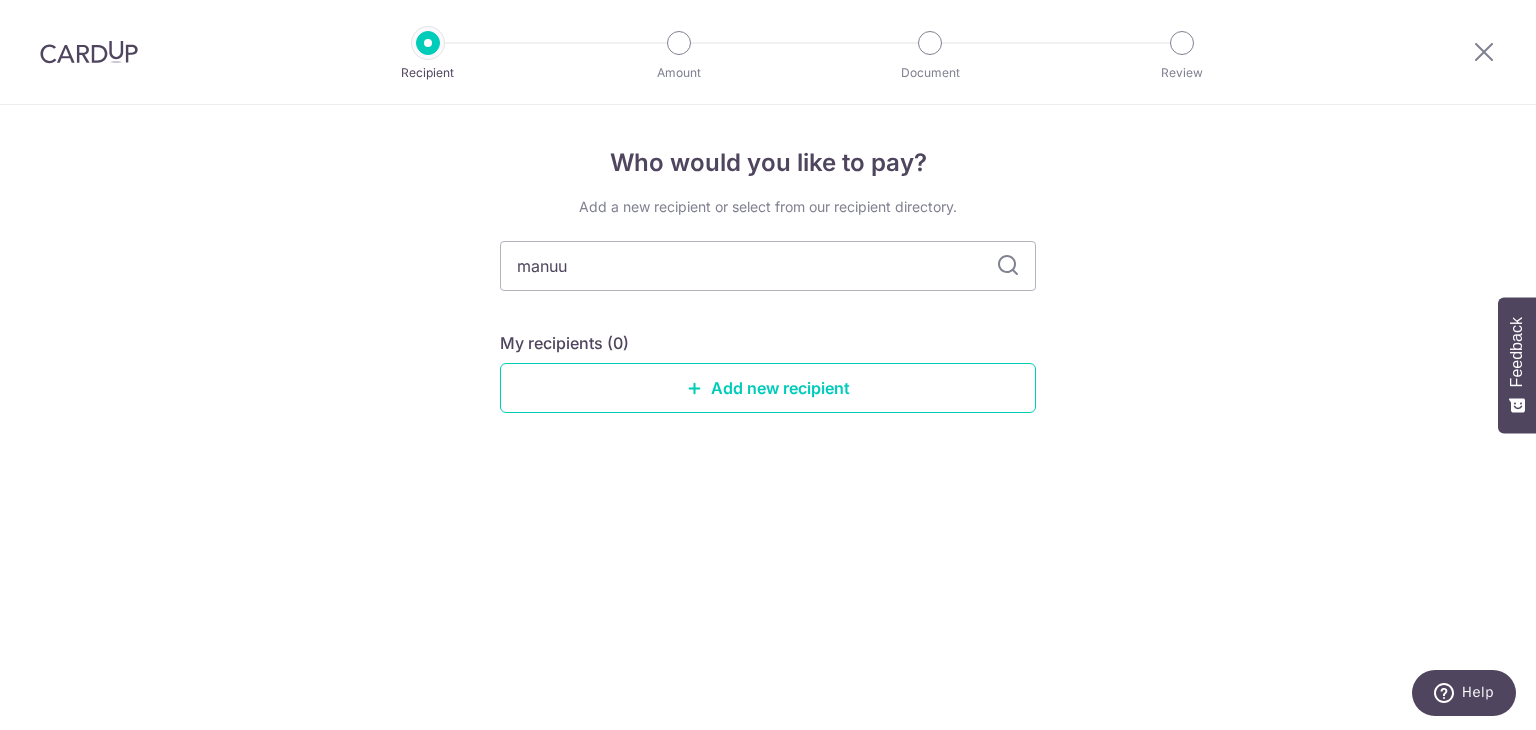 type on "manu" 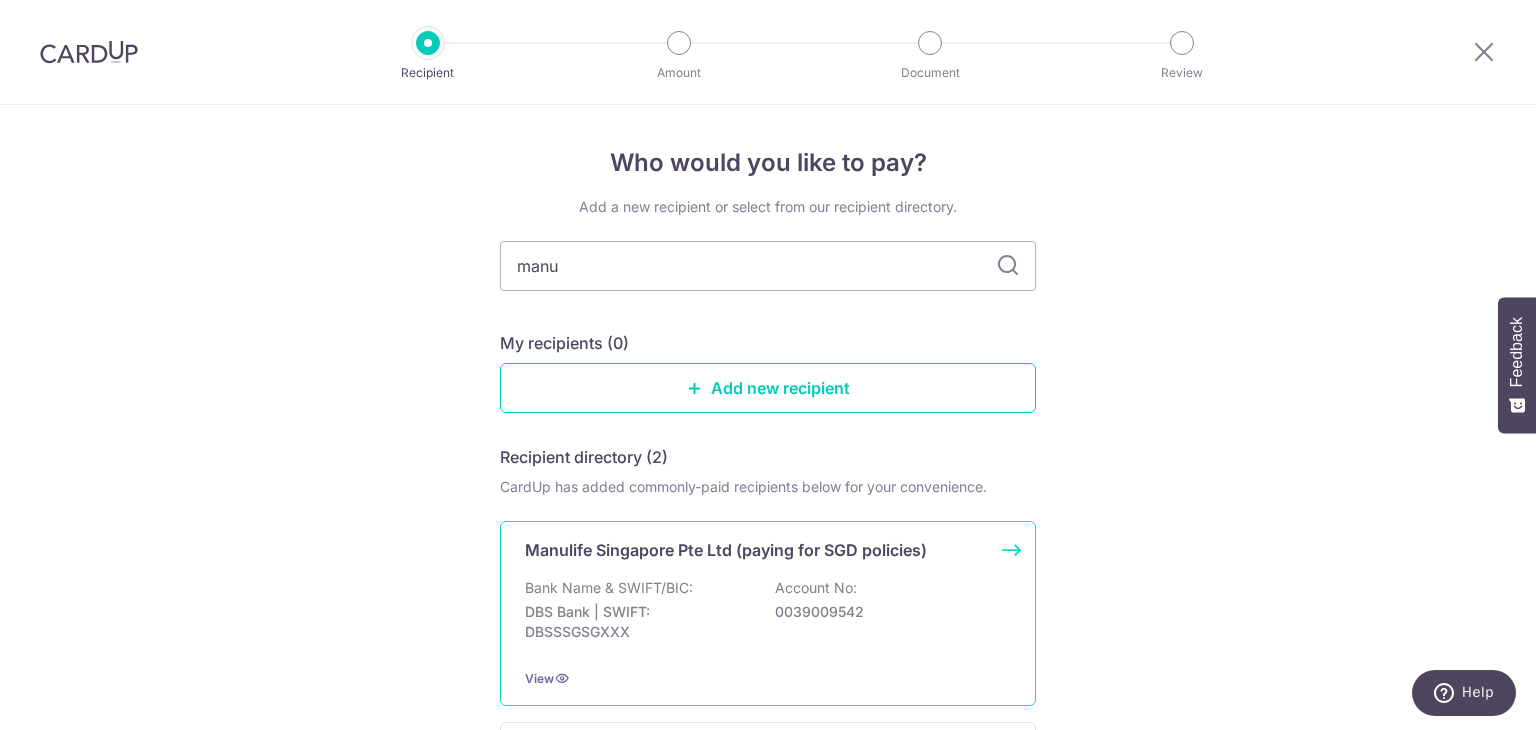 click on "DBS Bank | SWIFT: DBSSSGSGXXX" at bounding box center [637, 622] 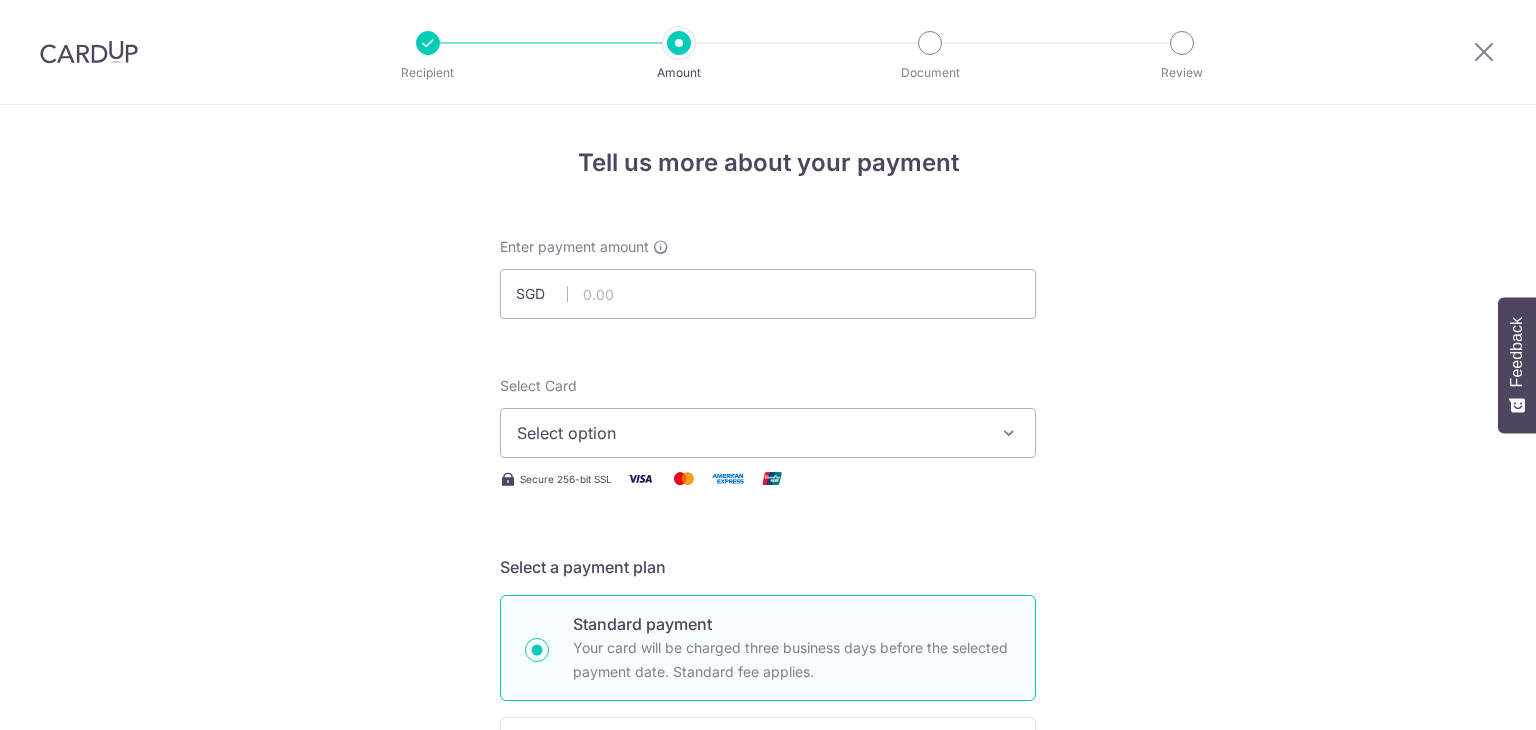 scroll, scrollTop: 0, scrollLeft: 0, axis: both 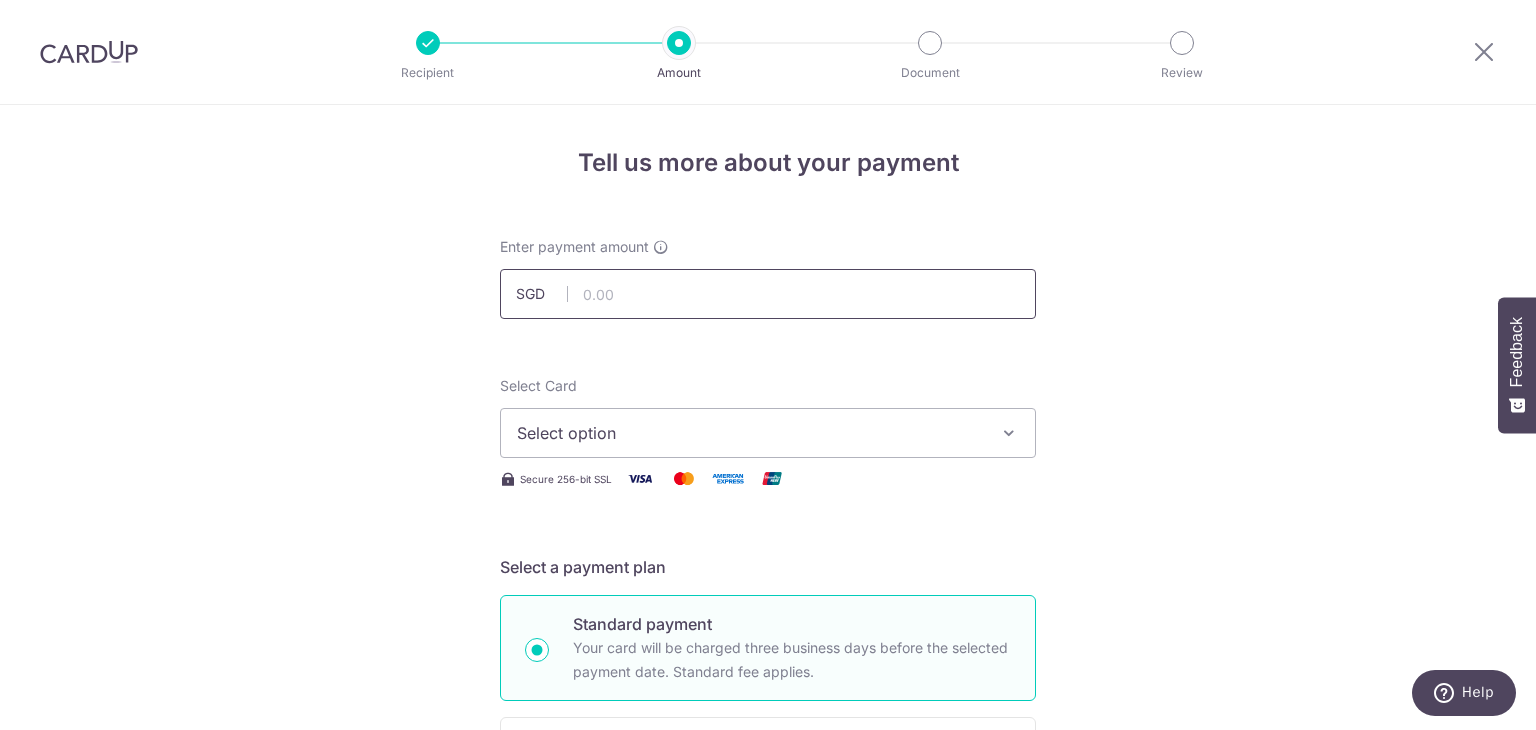 click at bounding box center (768, 294) 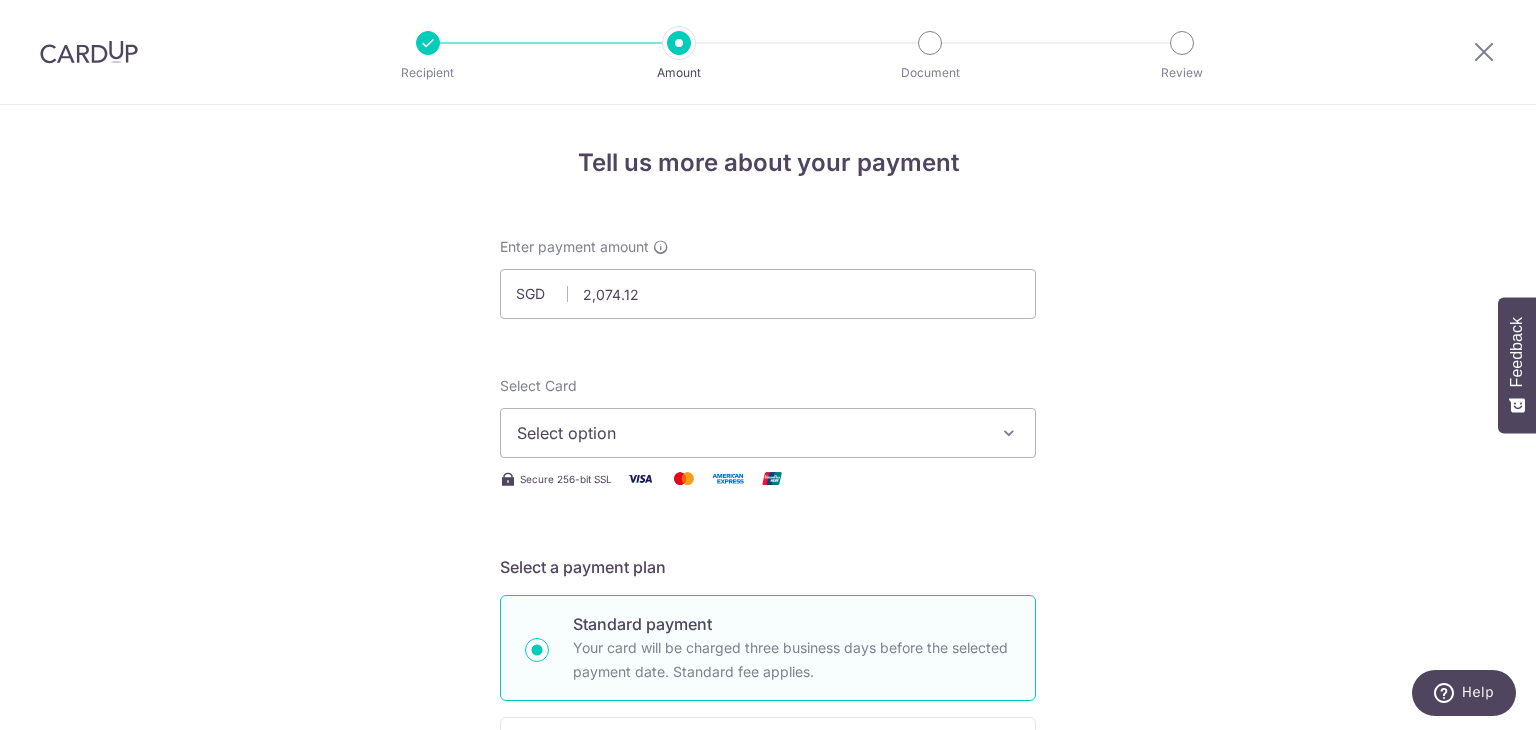 type on "2,074.12" 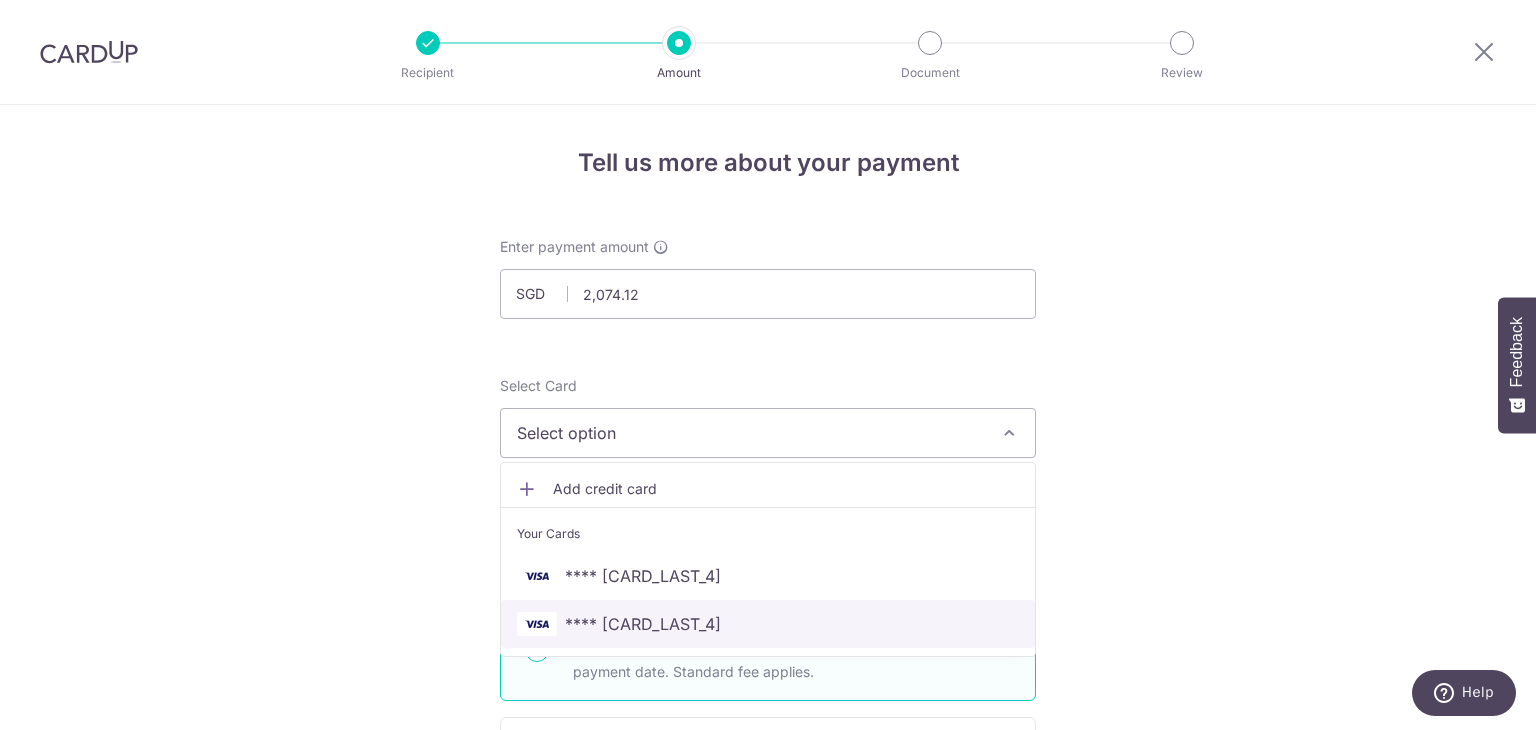 click on "**** 1964" at bounding box center (768, 624) 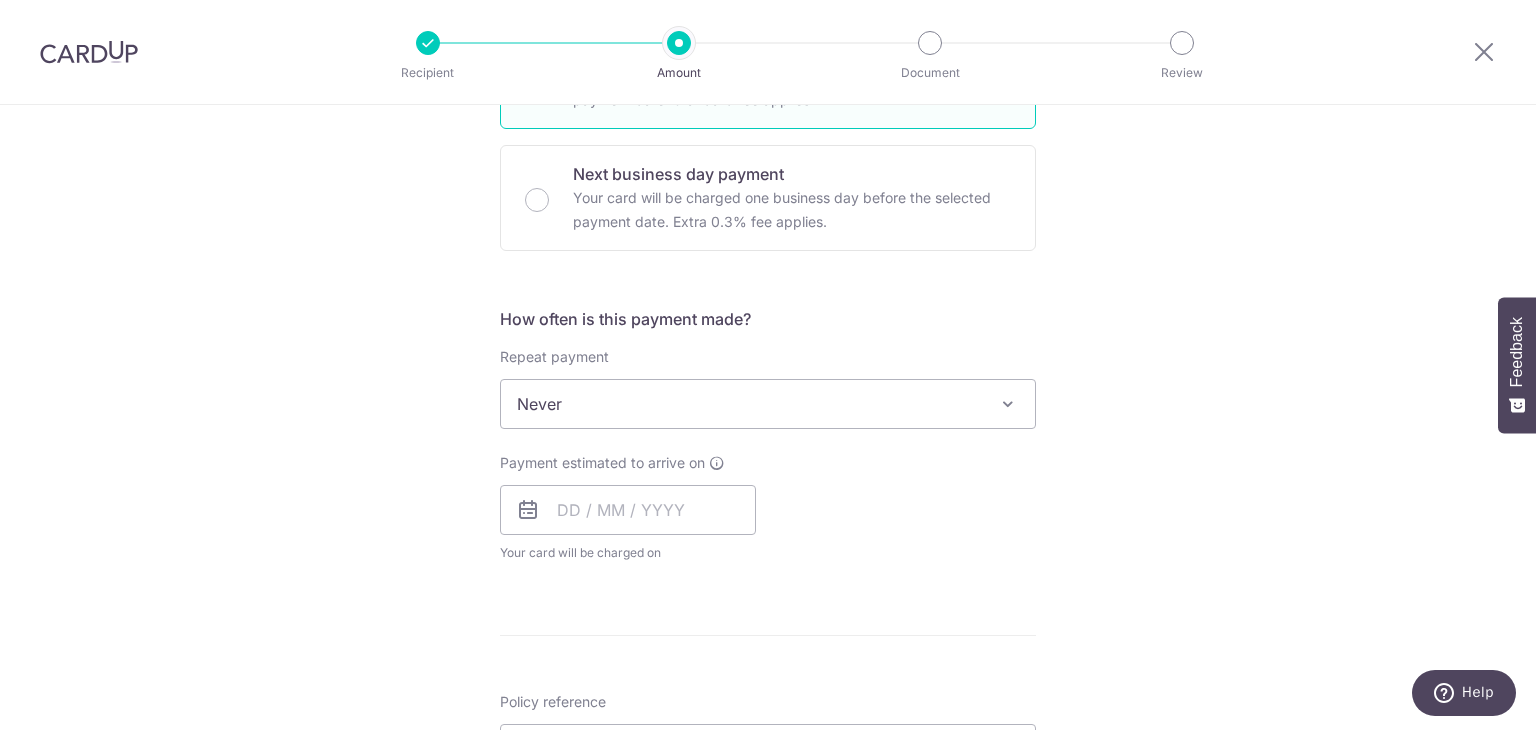 scroll, scrollTop: 574, scrollLeft: 0, axis: vertical 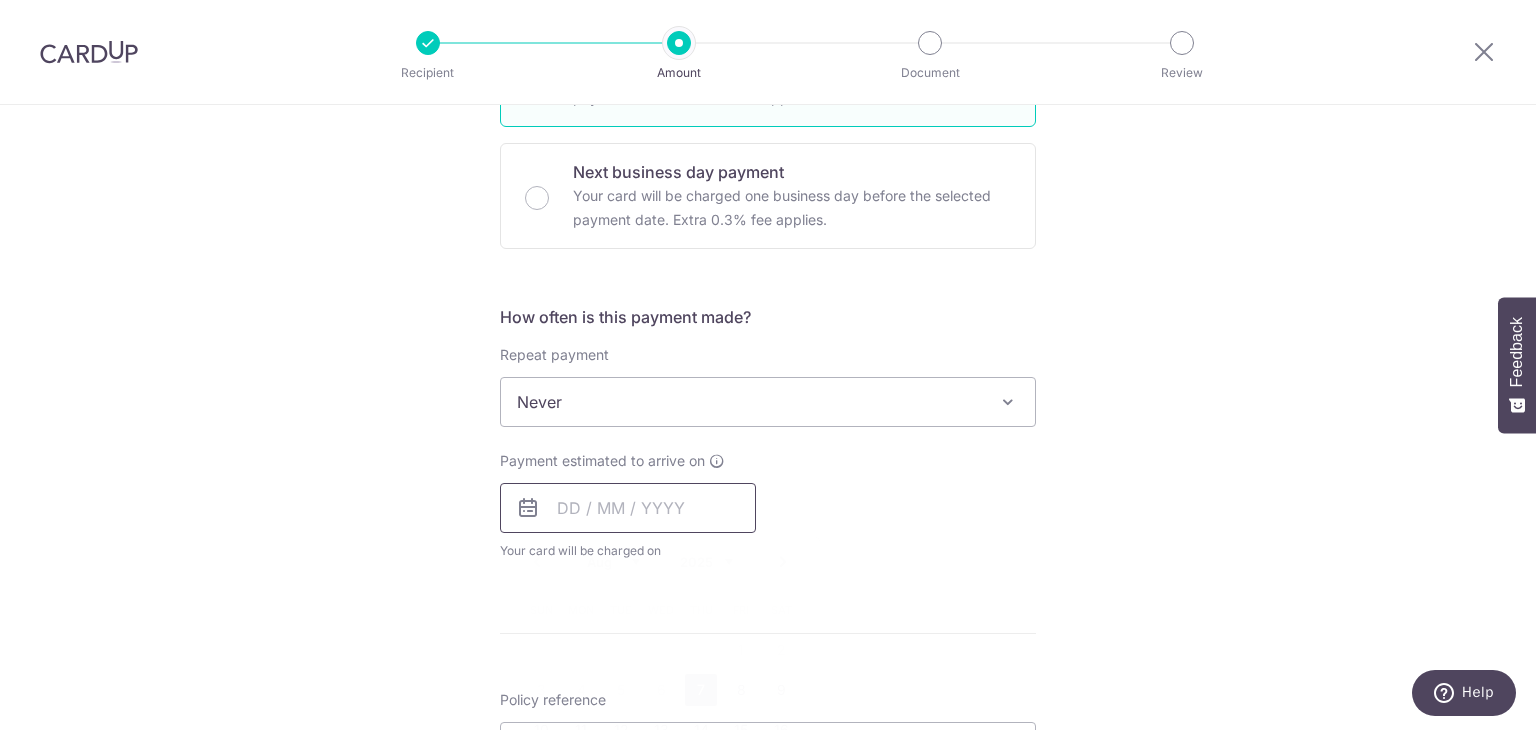 click at bounding box center (628, 508) 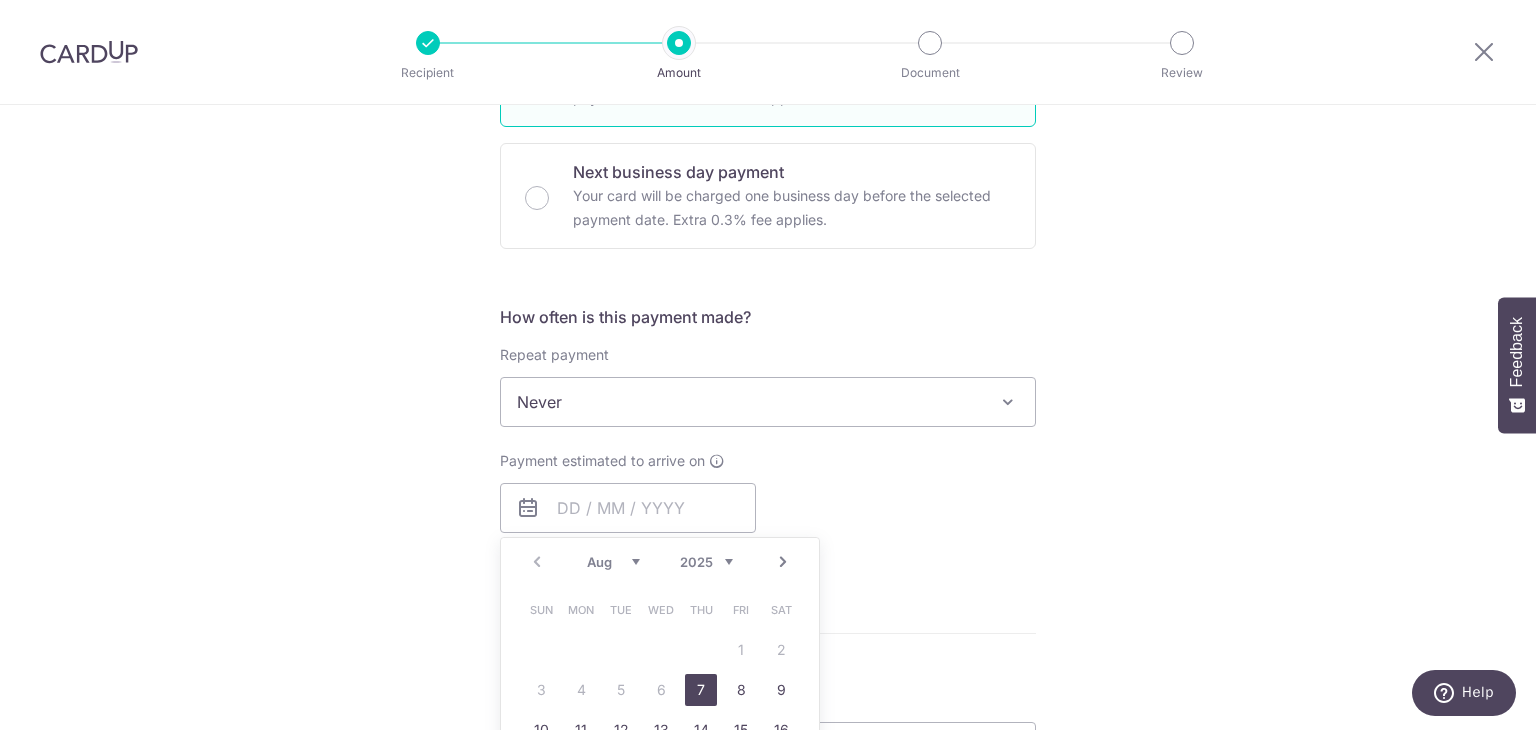 click on "7" at bounding box center [701, 690] 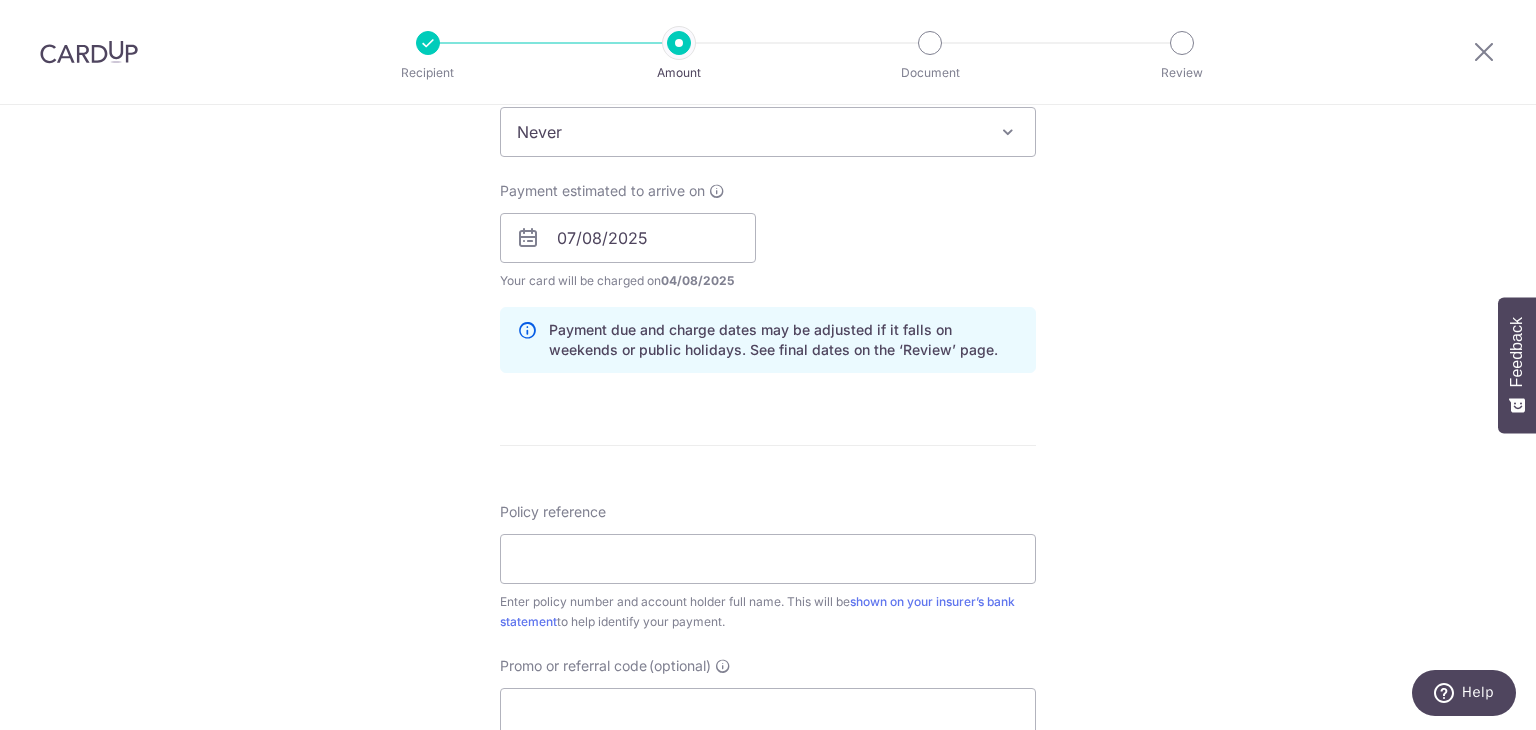 scroll, scrollTop: 987, scrollLeft: 0, axis: vertical 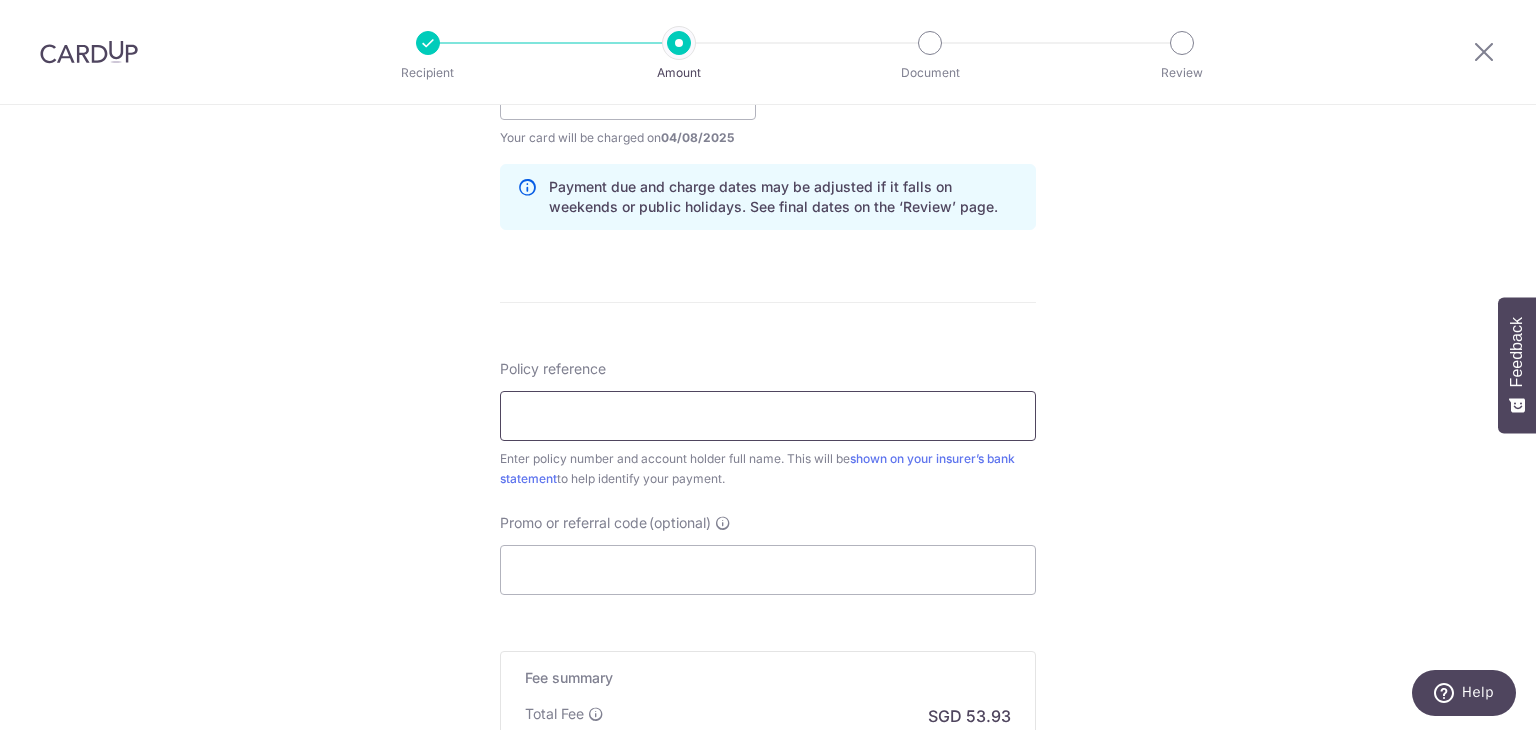 click on "Policy reference" at bounding box center [768, 416] 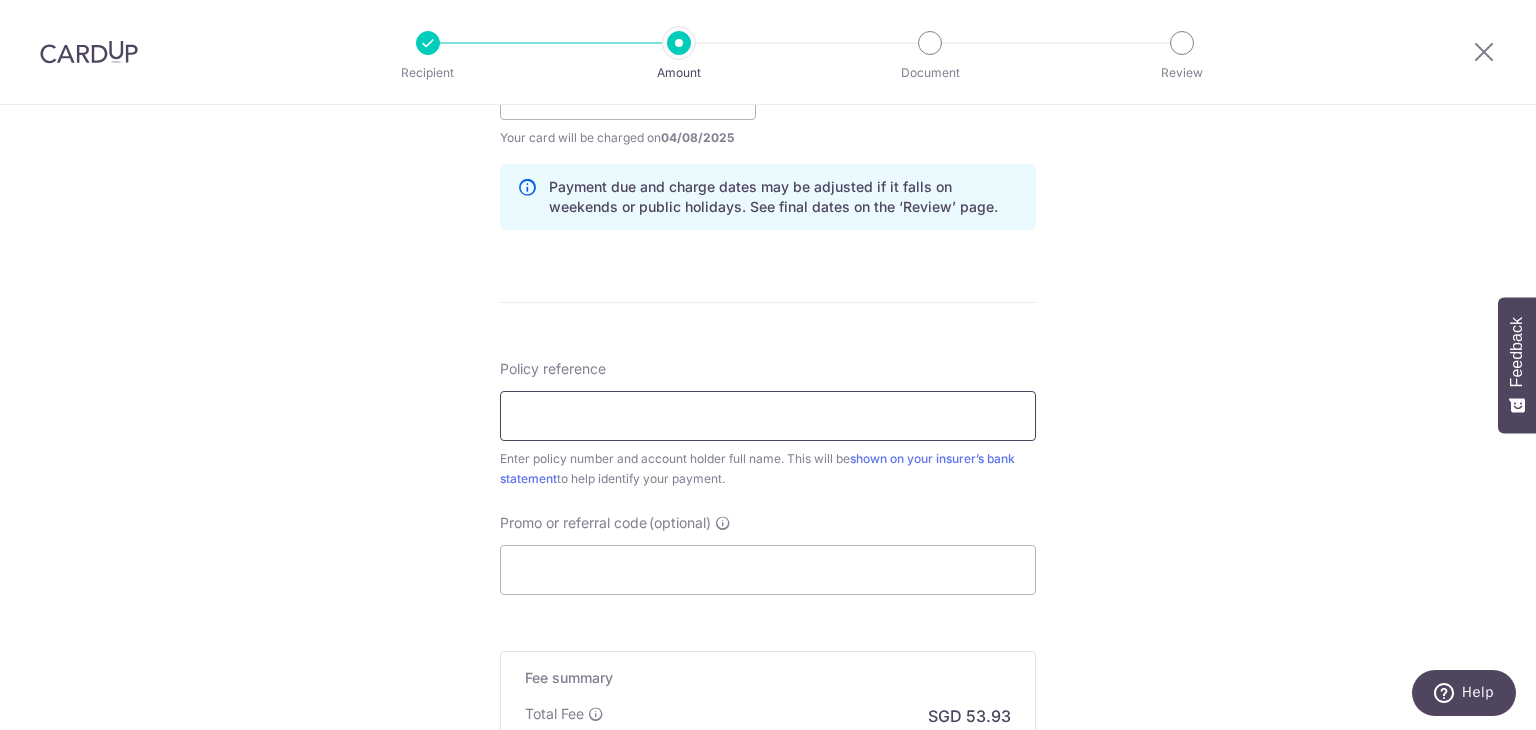 paste on "1492420801" 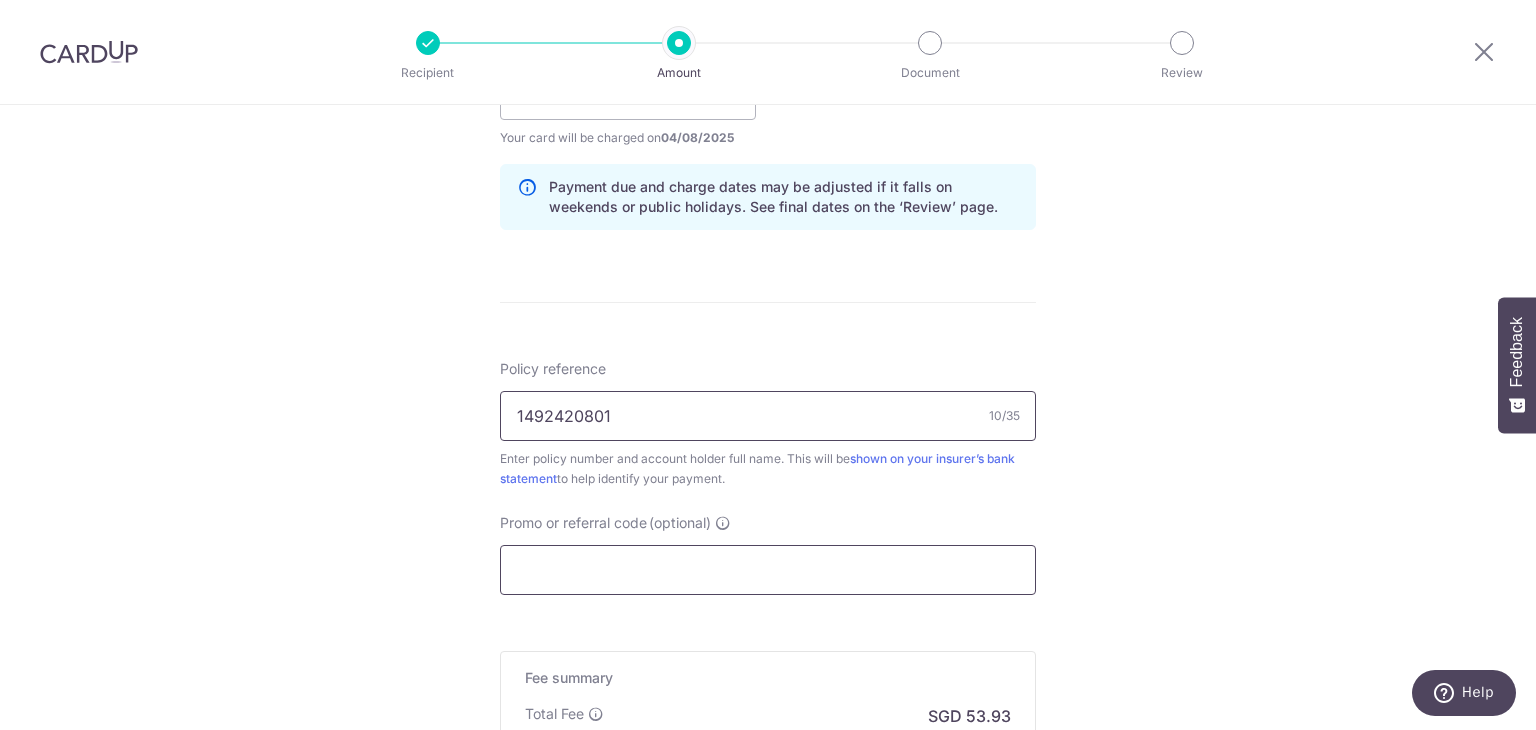 type on "1492420801" 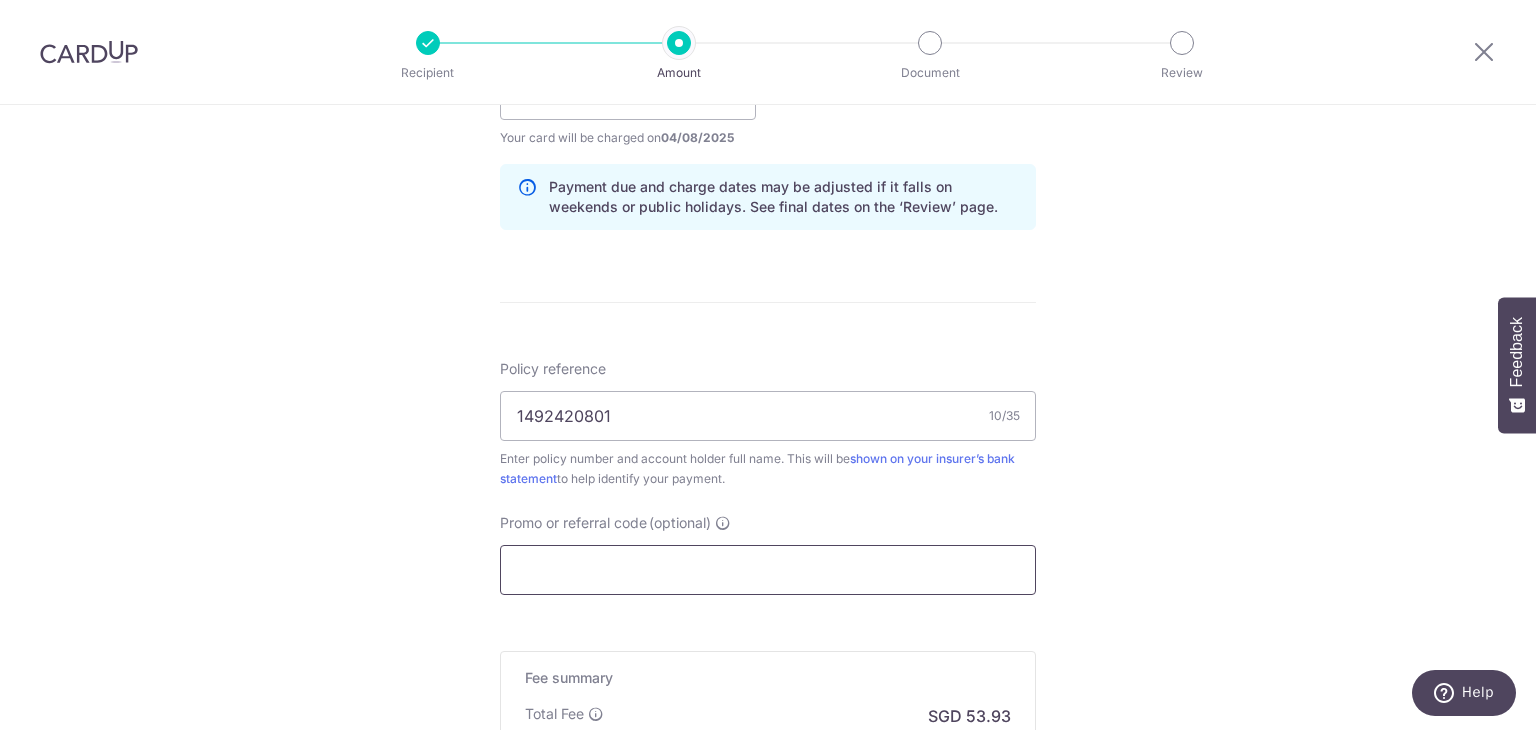 click on "Promo or referral code
(optional)" at bounding box center (768, 570) 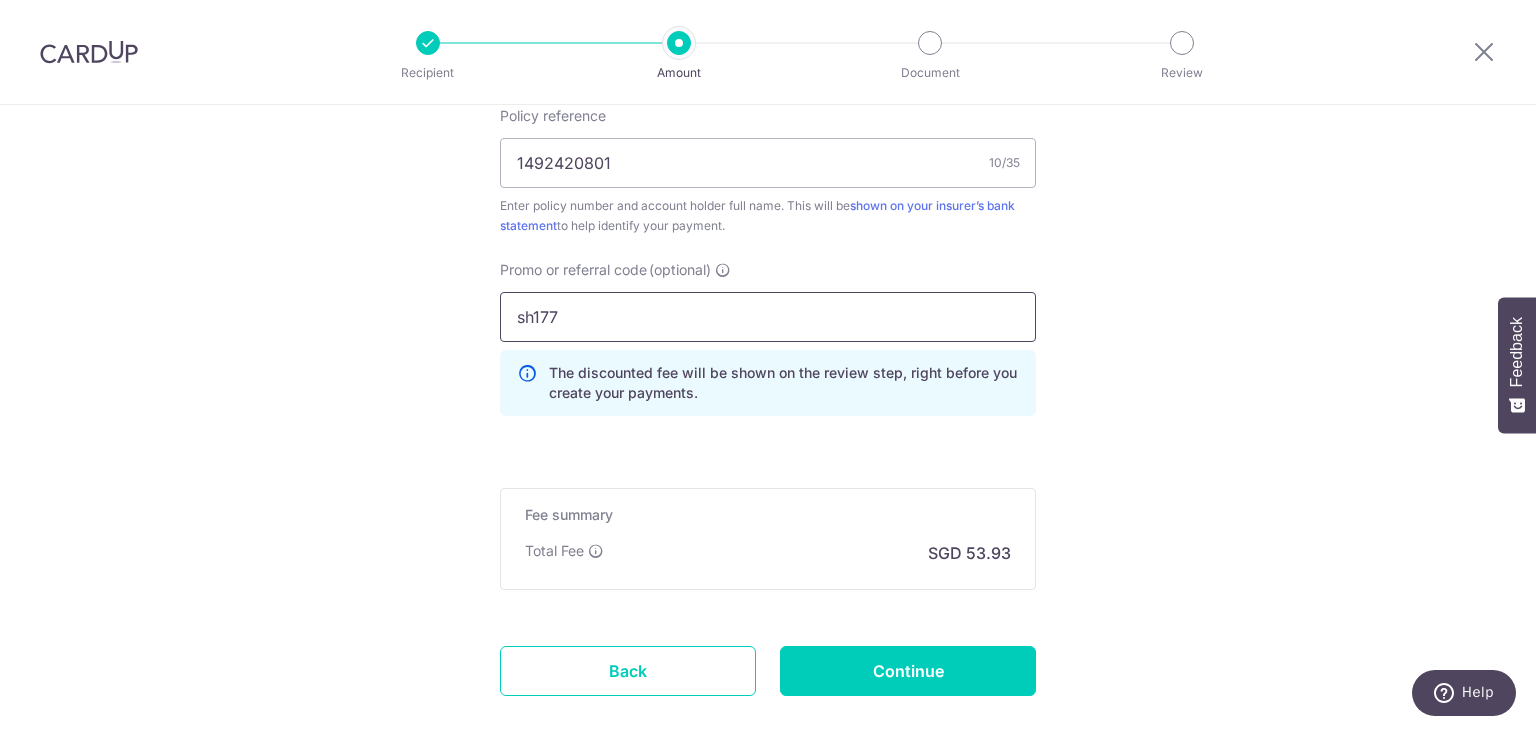 scroll, scrollTop: 1353, scrollLeft: 0, axis: vertical 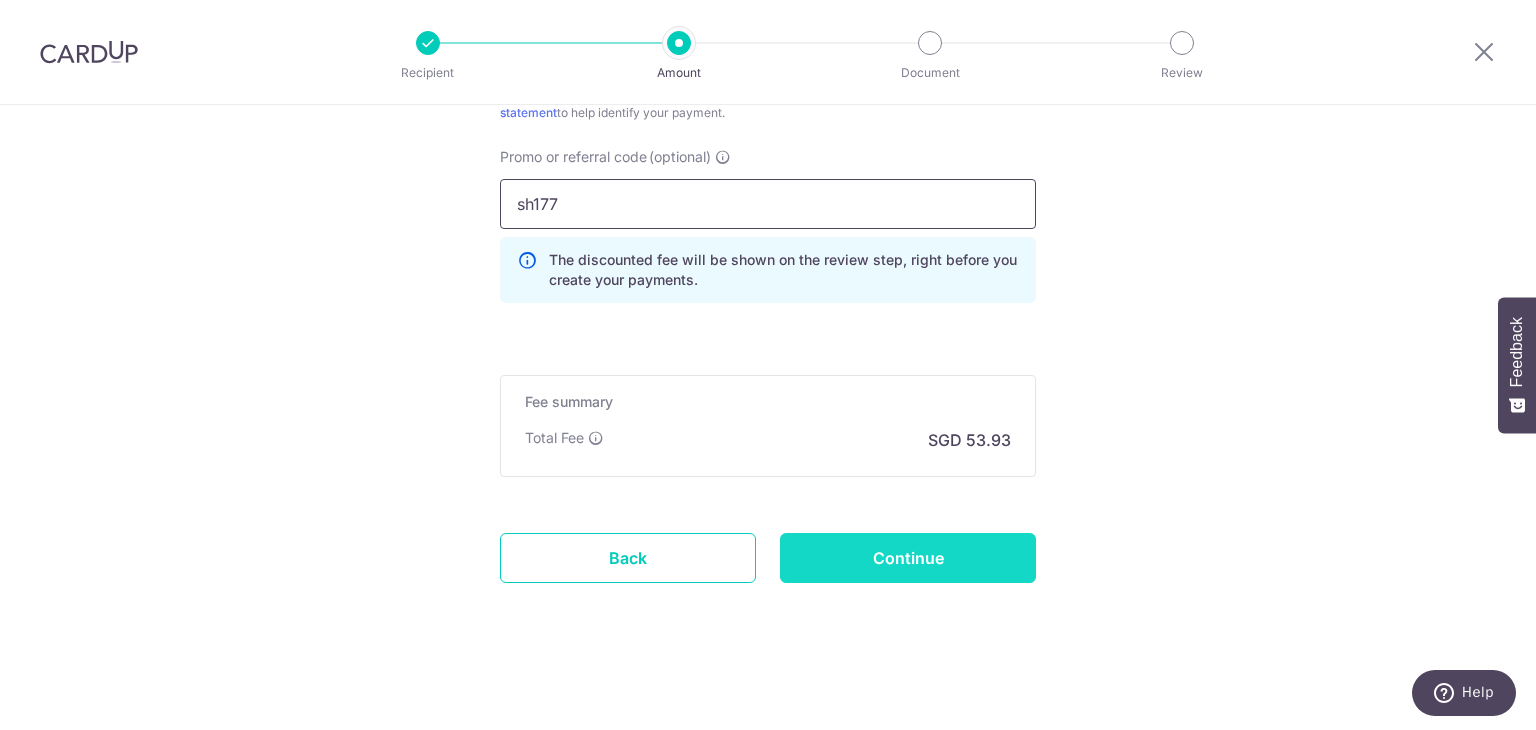 type on "sh177" 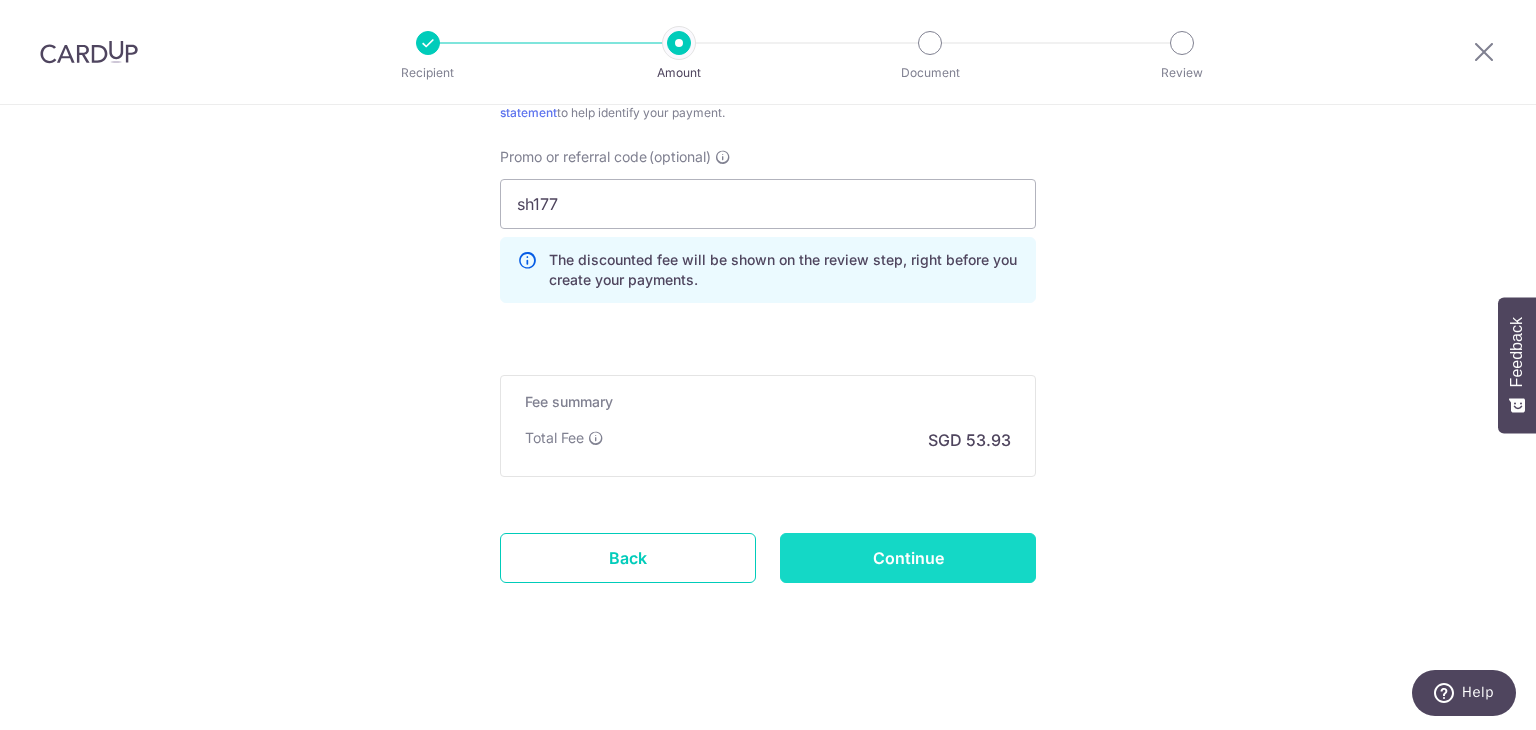 click on "Continue" at bounding box center (908, 558) 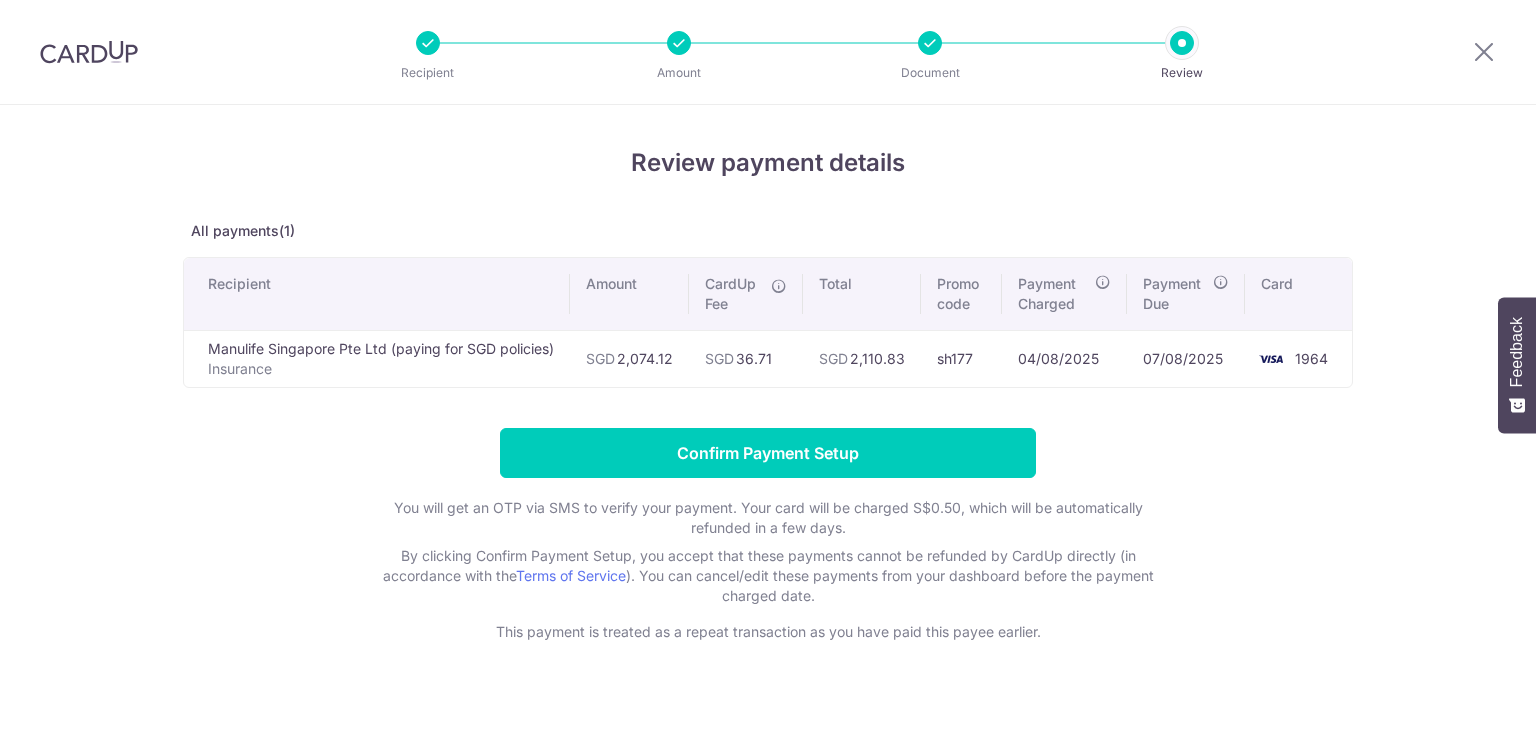 scroll, scrollTop: 0, scrollLeft: 0, axis: both 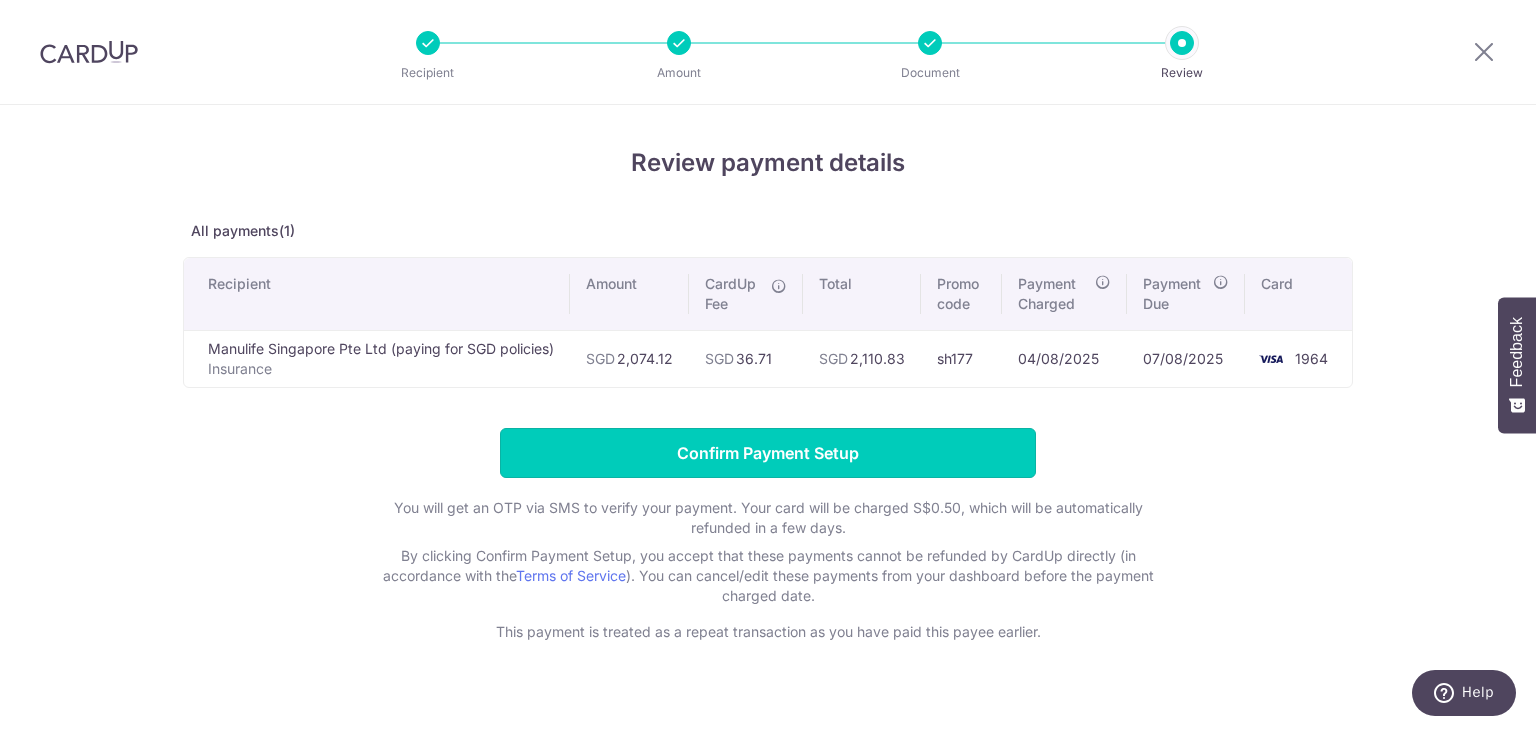 click on "Confirm Payment Setup" at bounding box center [768, 453] 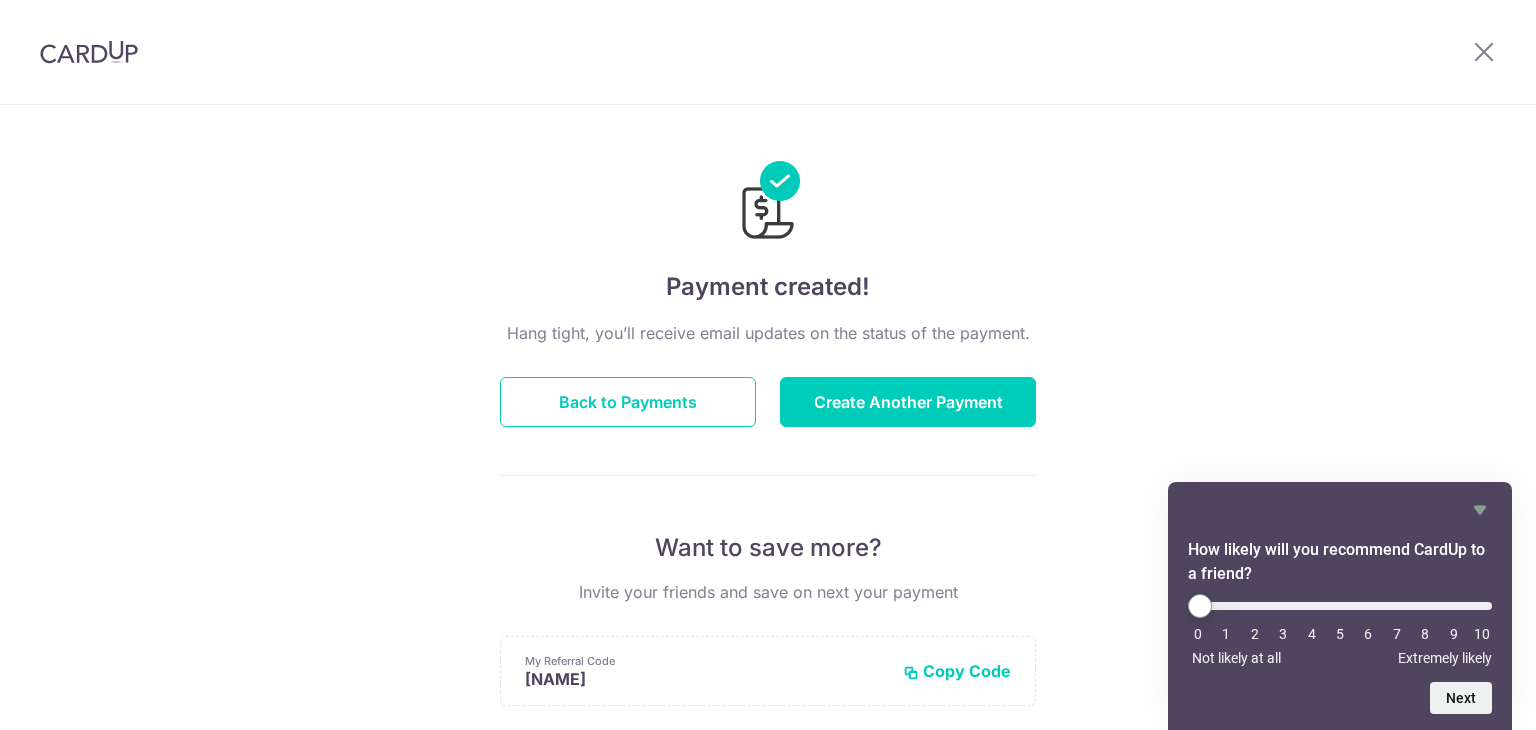 scroll, scrollTop: 0, scrollLeft: 0, axis: both 